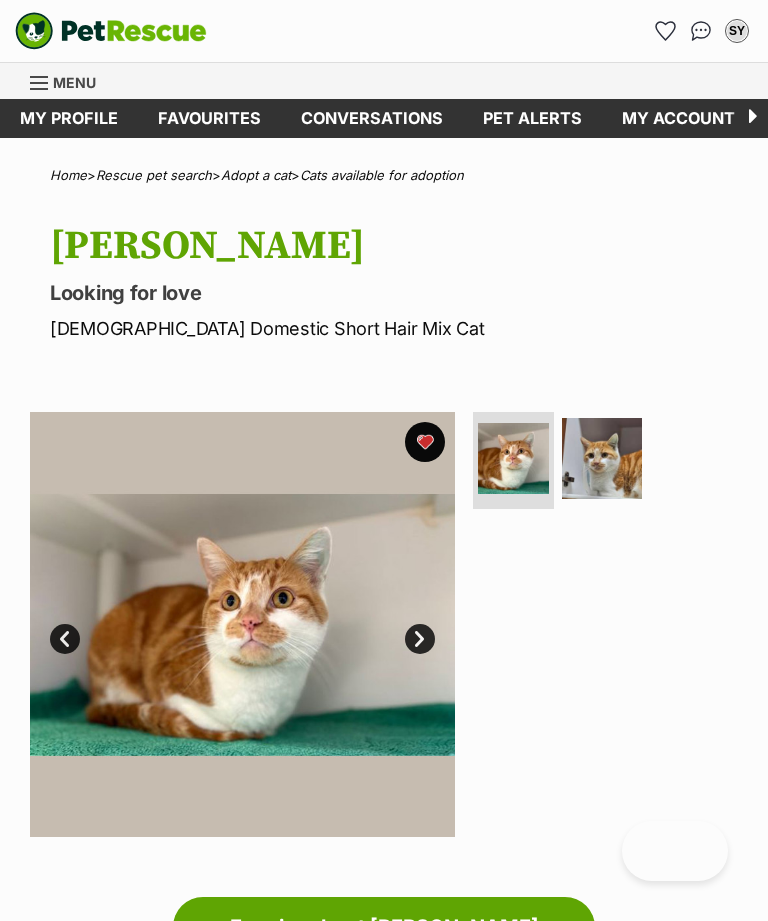 scroll, scrollTop: 0, scrollLeft: 0, axis: both 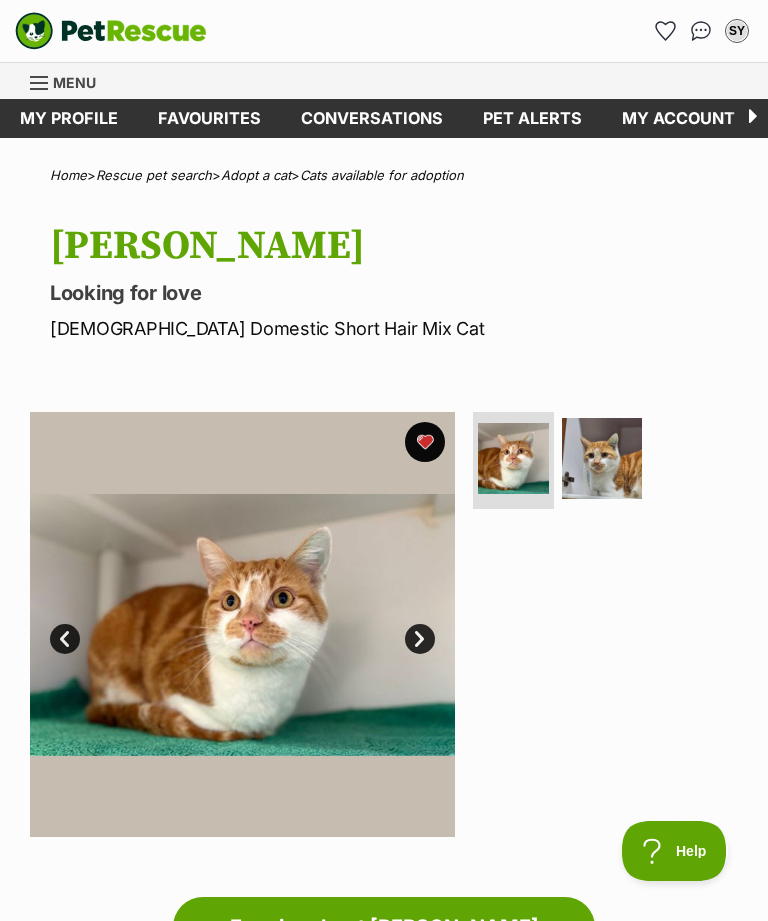 click on "Favourites" at bounding box center (209, 118) 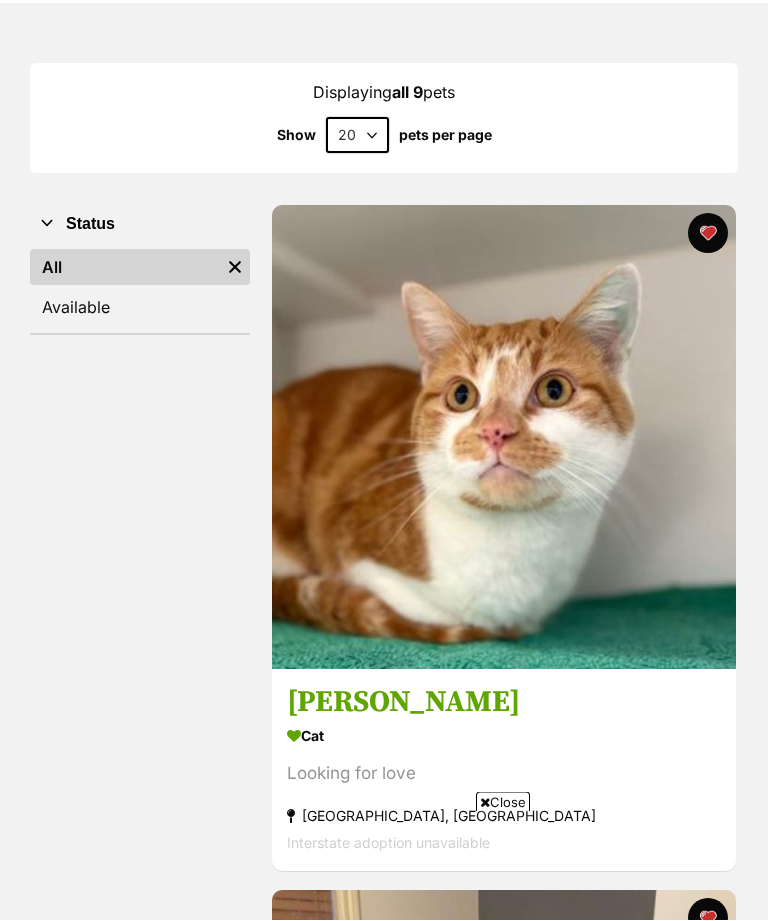 scroll, scrollTop: 282, scrollLeft: 0, axis: vertical 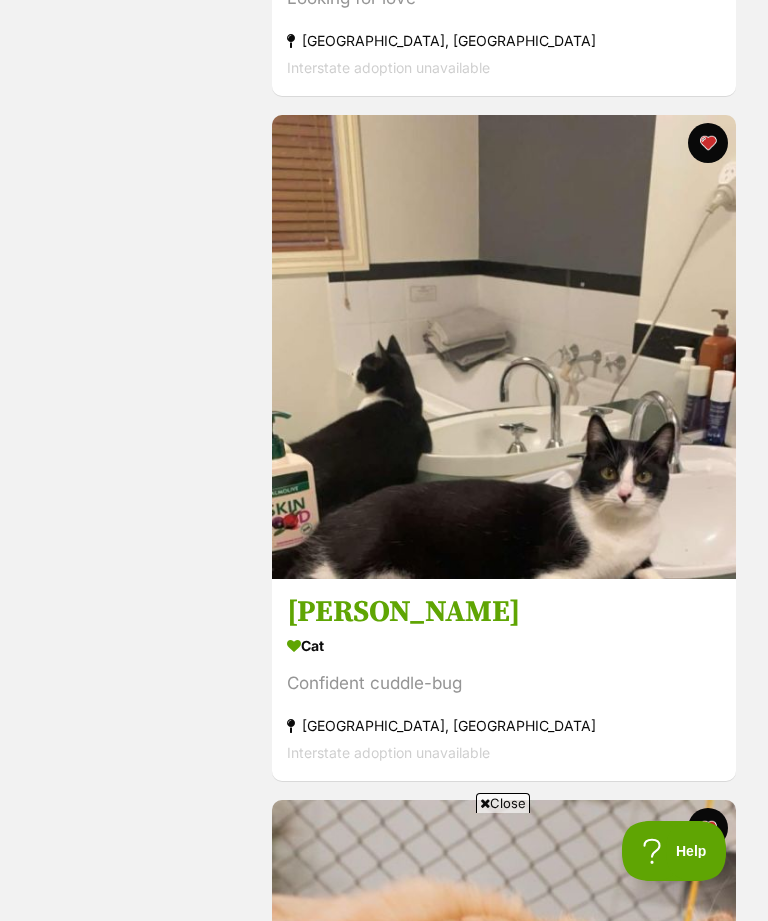 click on "Close" at bounding box center [503, 803] 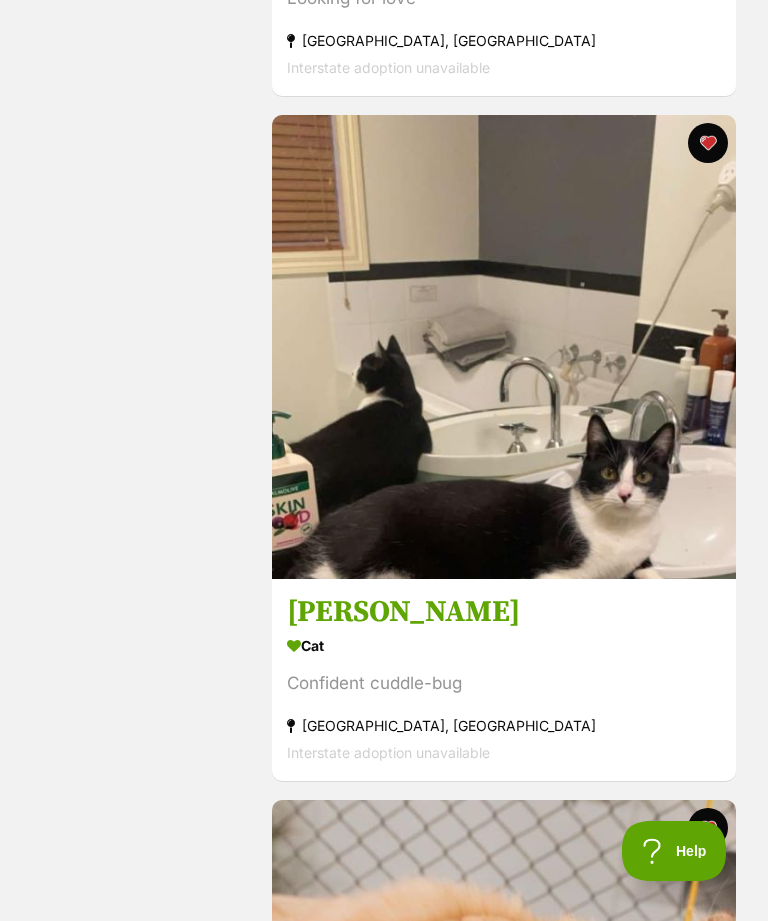 click on "George" at bounding box center [504, 612] 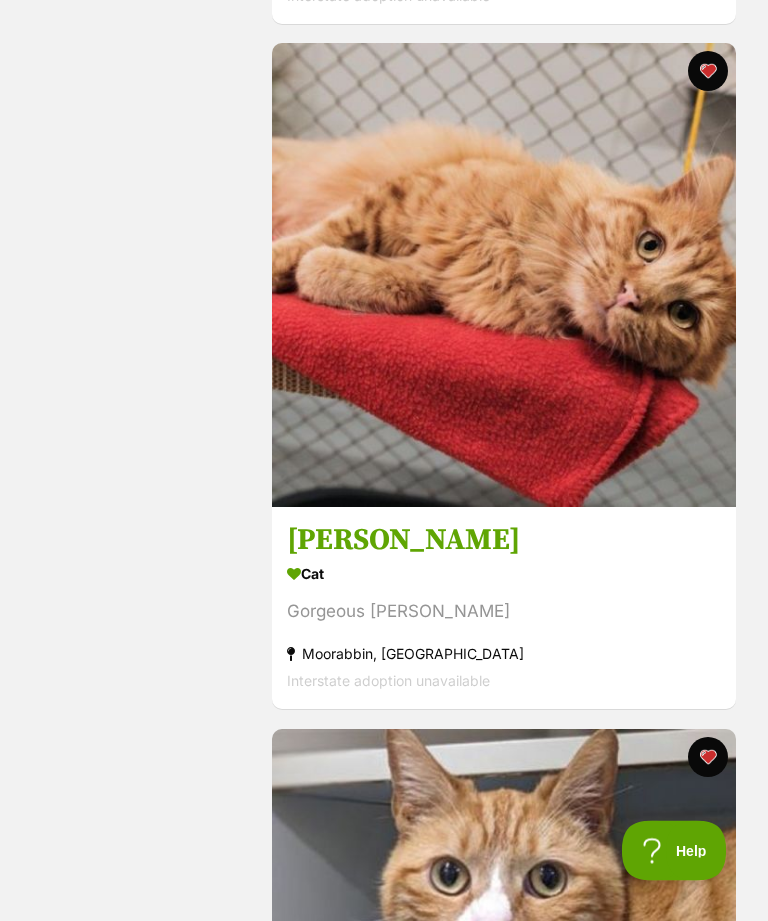 scroll, scrollTop: 1768, scrollLeft: 0, axis: vertical 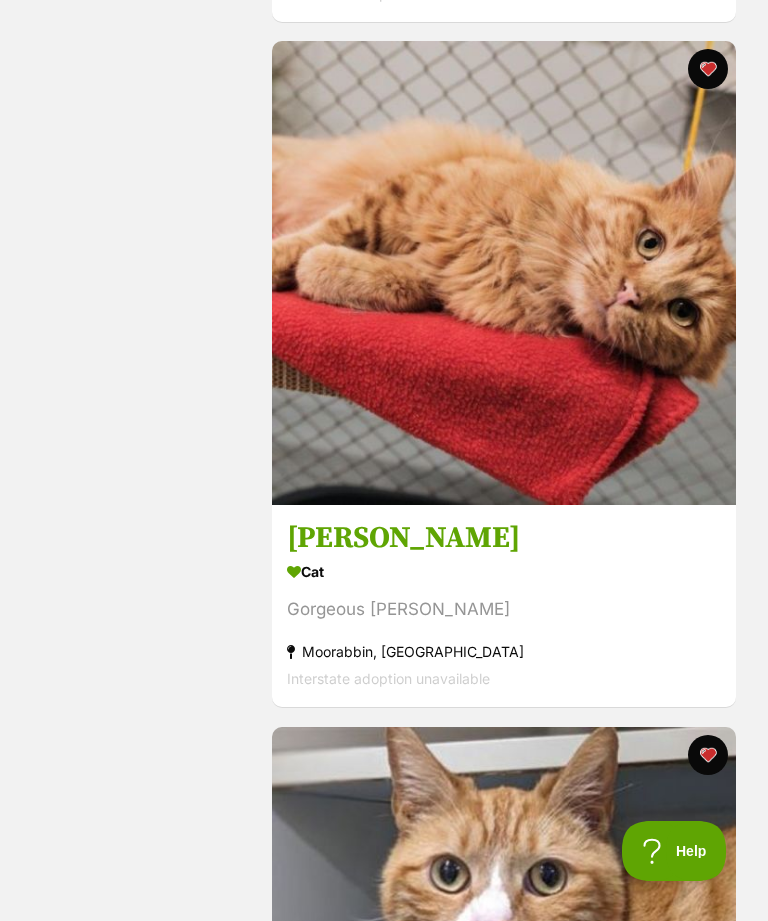 click on "Gaston Quinnell" at bounding box center (504, 539) 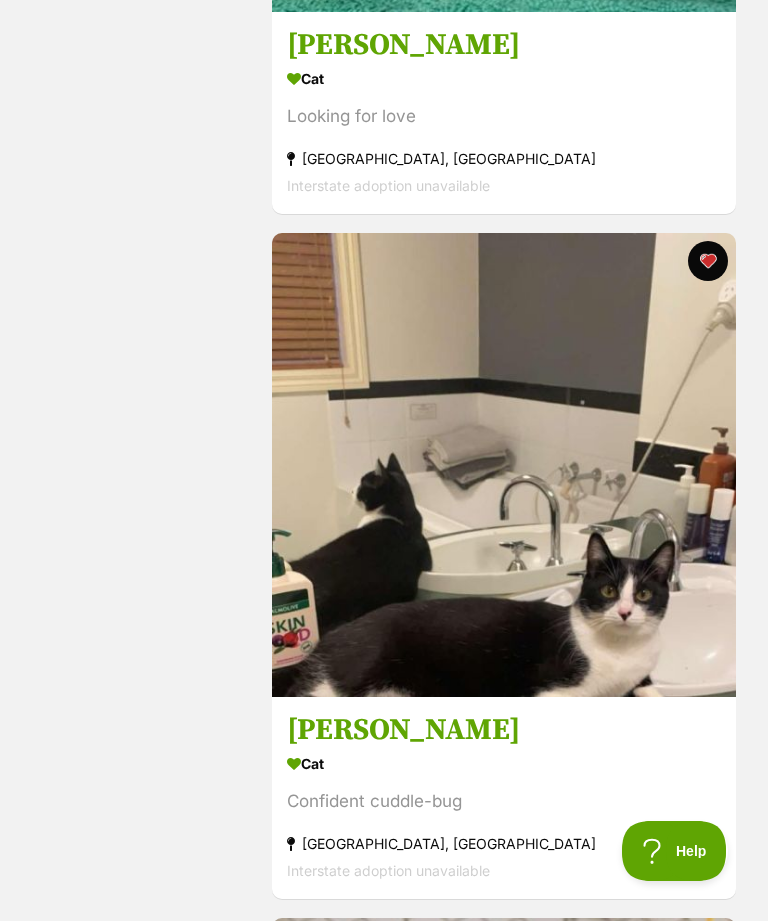 scroll, scrollTop: 896, scrollLeft: 0, axis: vertical 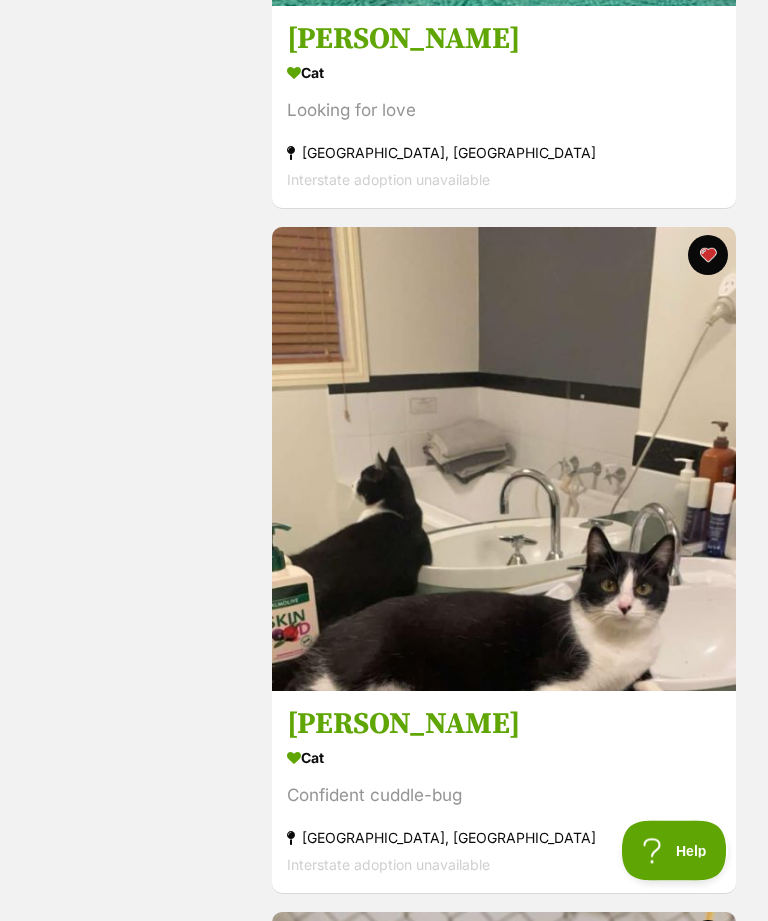 click on "[PERSON_NAME]" at bounding box center [504, 725] 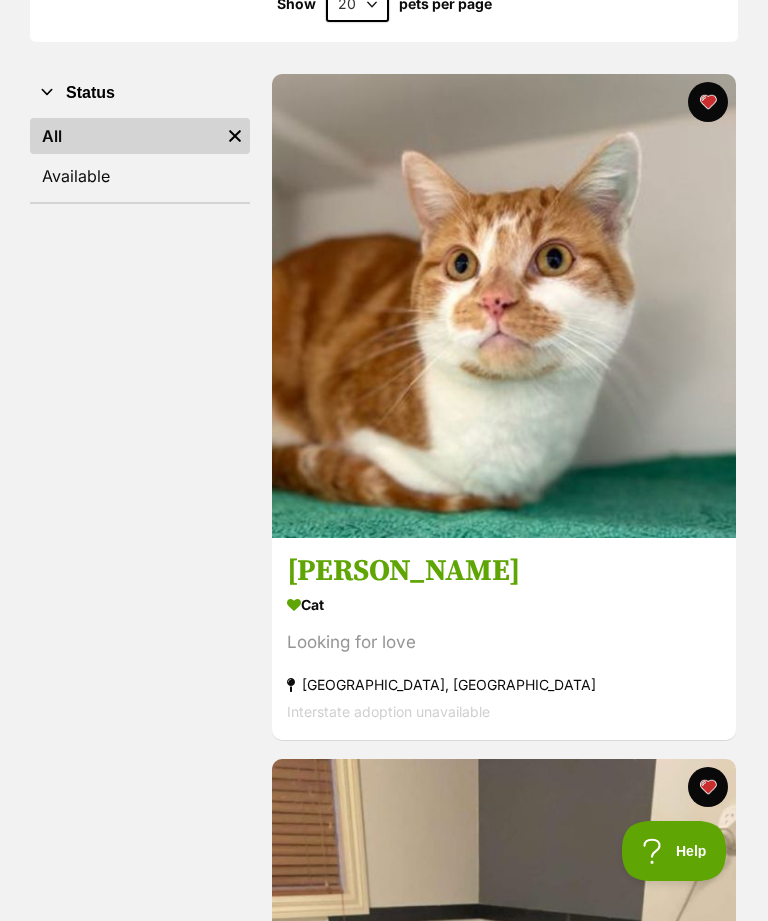 scroll, scrollTop: 364, scrollLeft: 0, axis: vertical 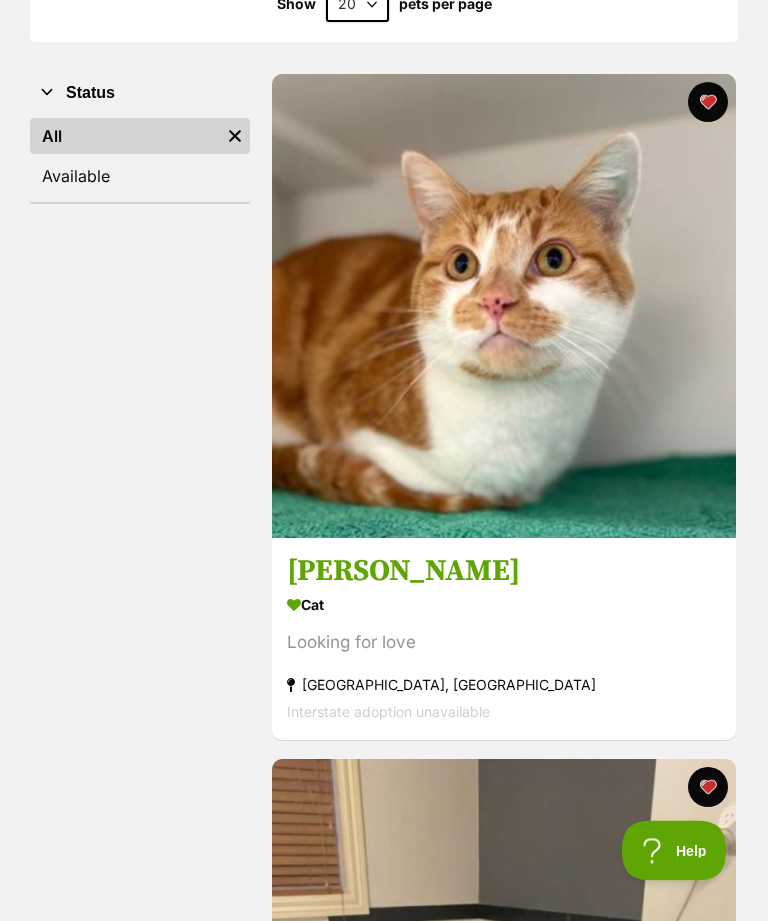 click at bounding box center [708, 103] 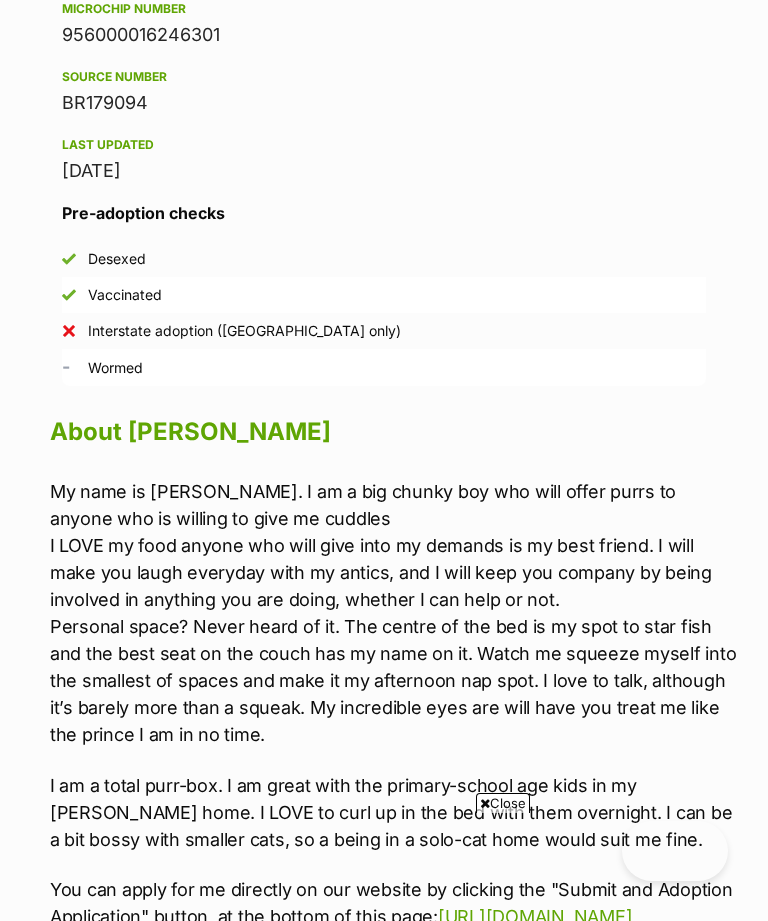 scroll, scrollTop: 1525, scrollLeft: 0, axis: vertical 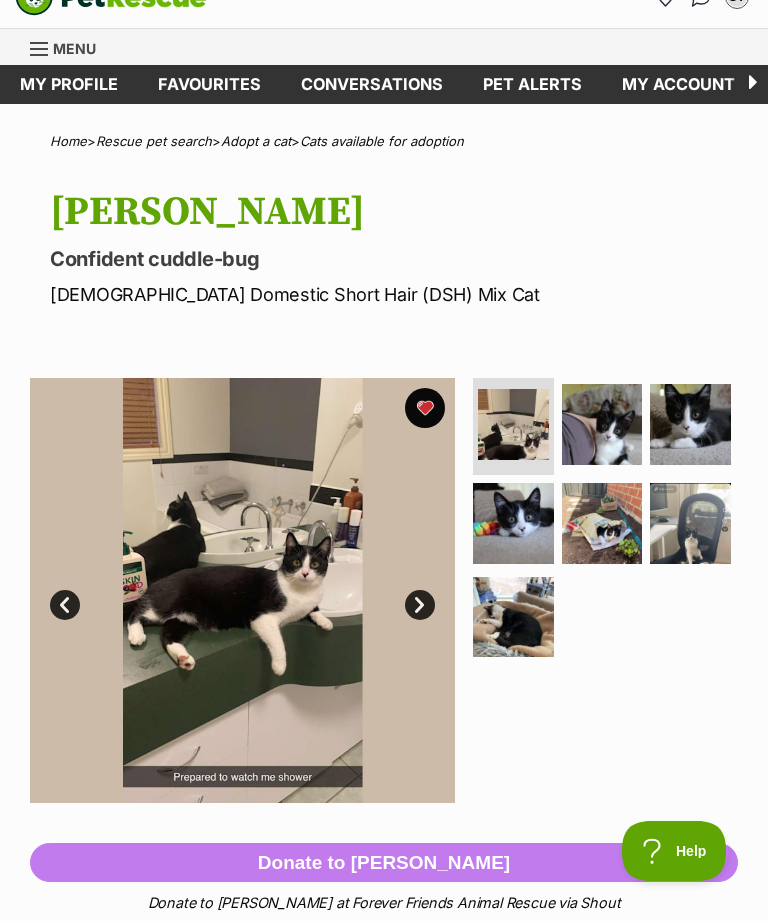 click at bounding box center (513, 617) 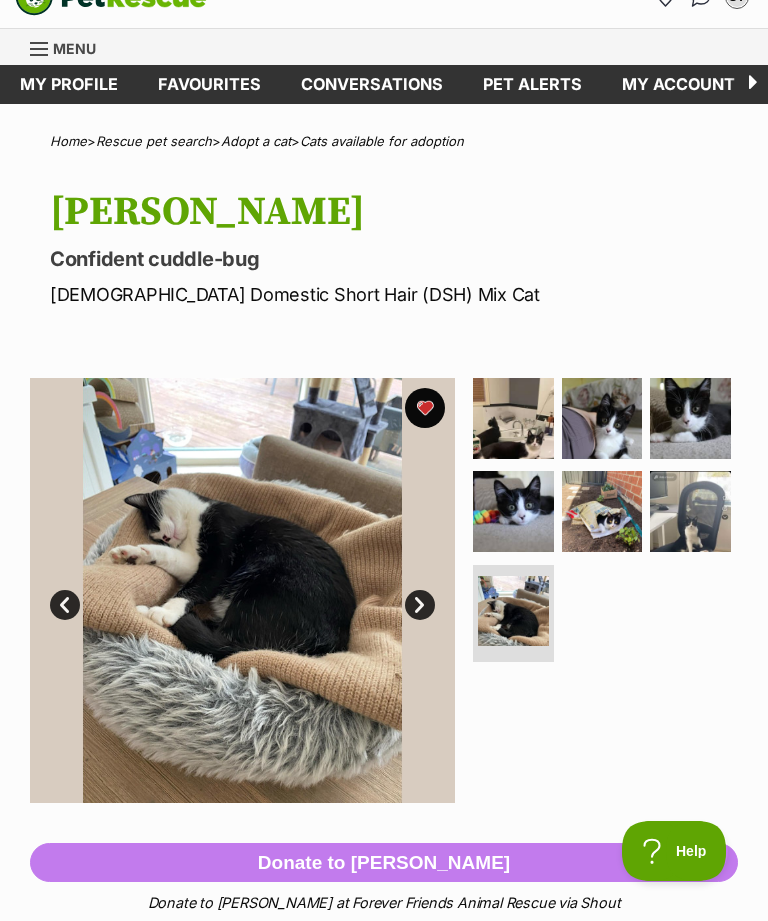 click at bounding box center (690, 511) 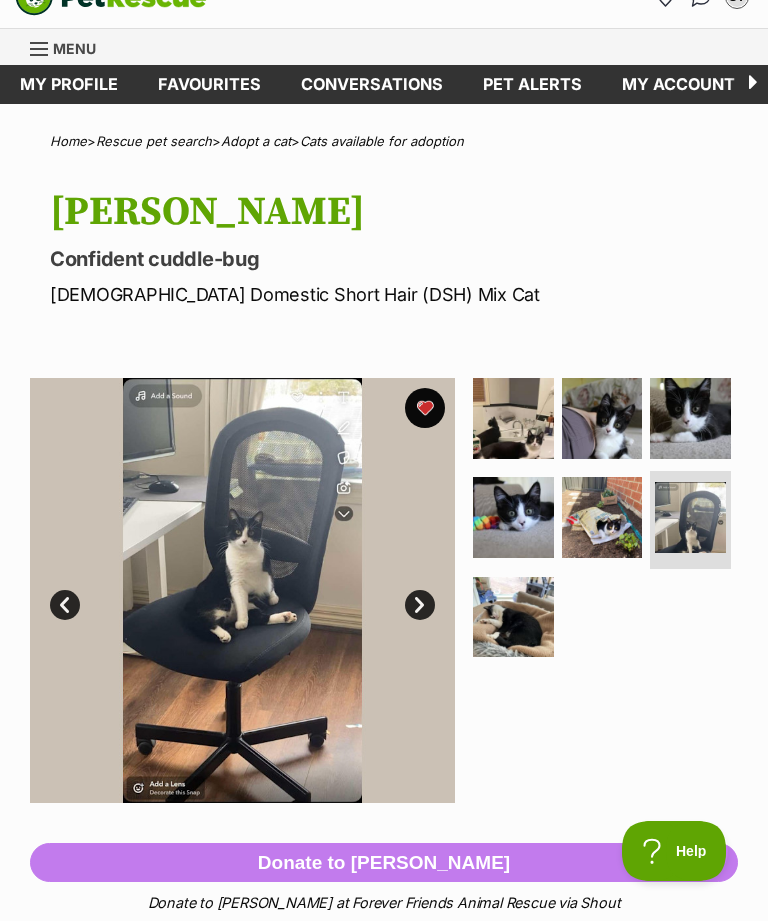 click at bounding box center [602, 517] 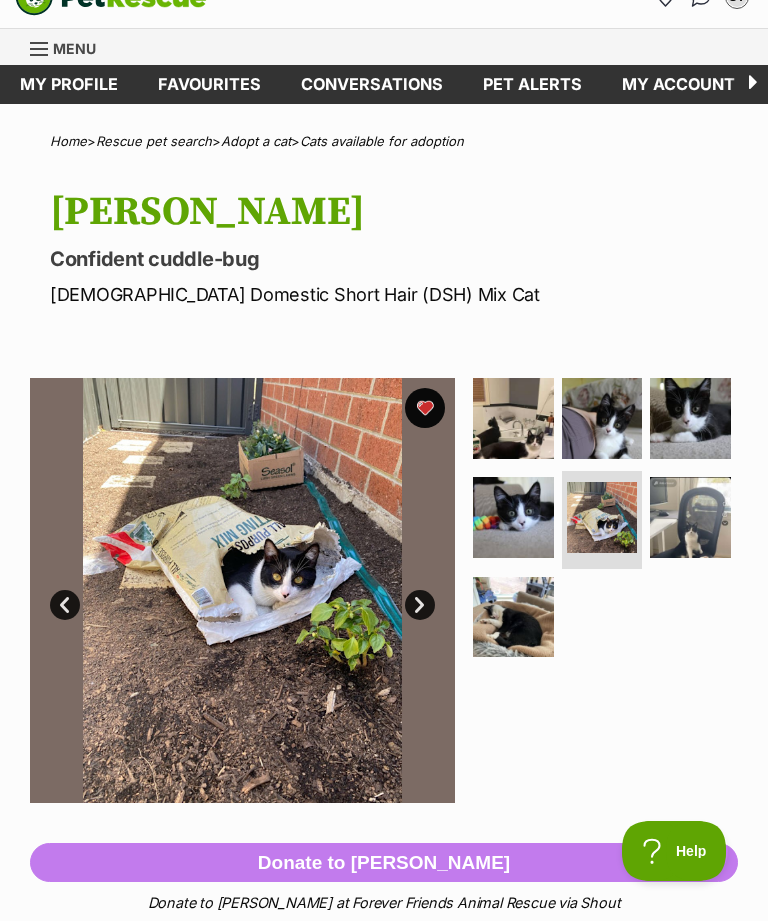 scroll, scrollTop: 0, scrollLeft: 0, axis: both 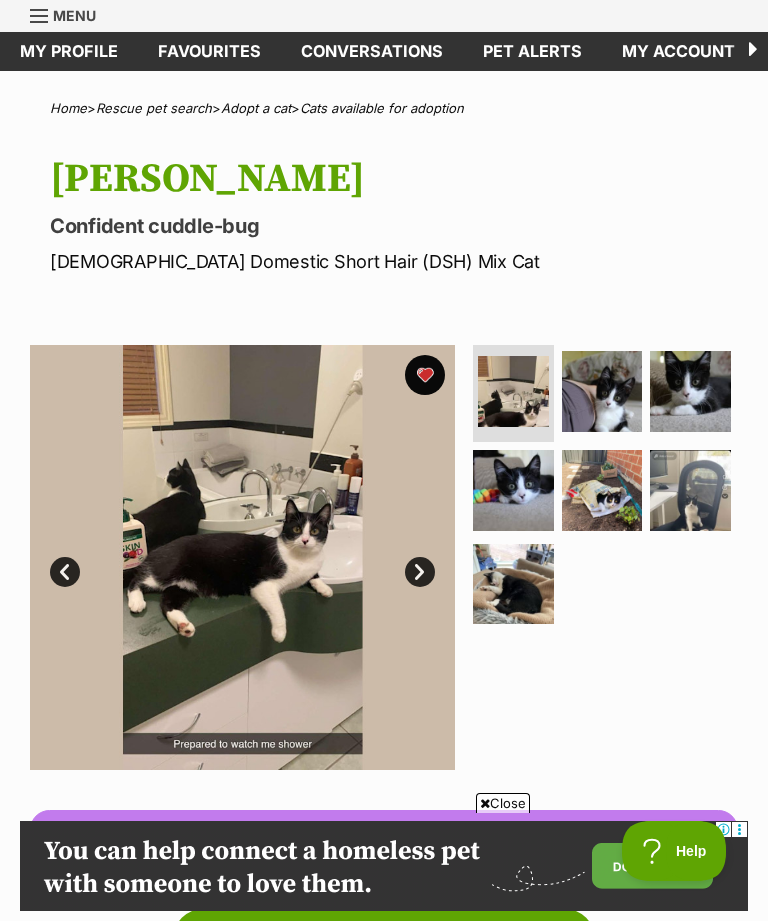 click at bounding box center [602, 490] 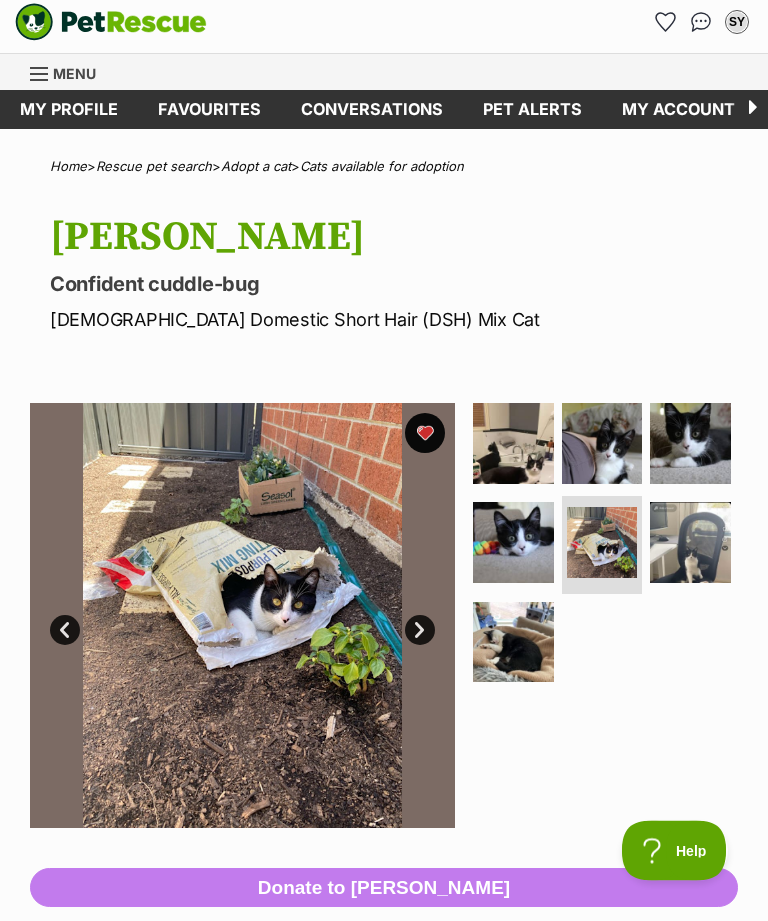 scroll, scrollTop: 0, scrollLeft: 0, axis: both 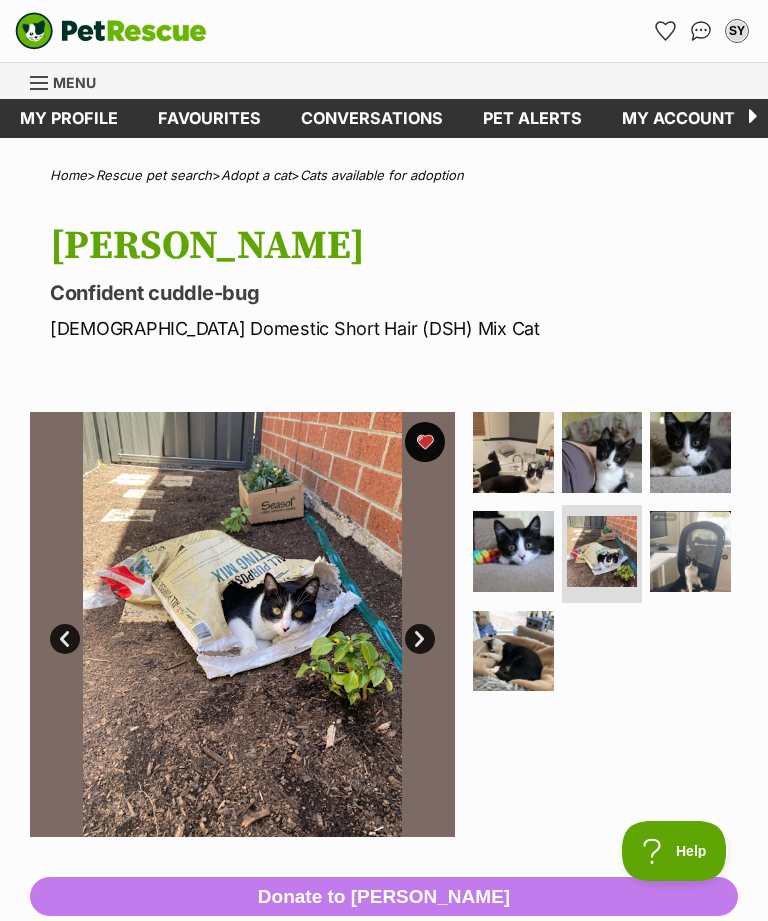 click at bounding box center (513, 651) 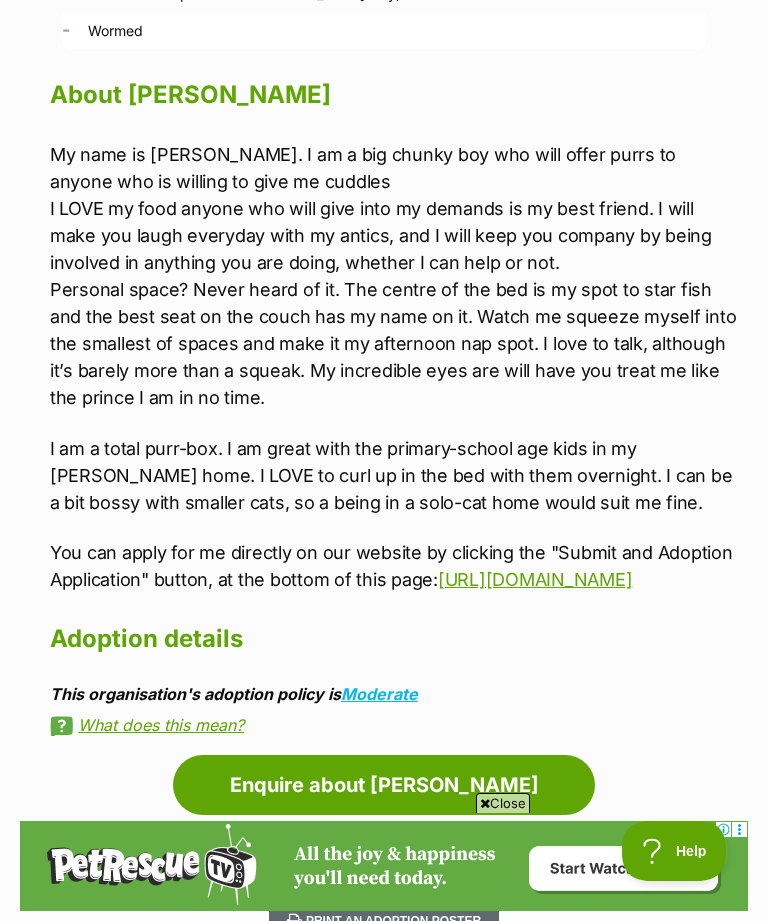 scroll, scrollTop: 0, scrollLeft: 0, axis: both 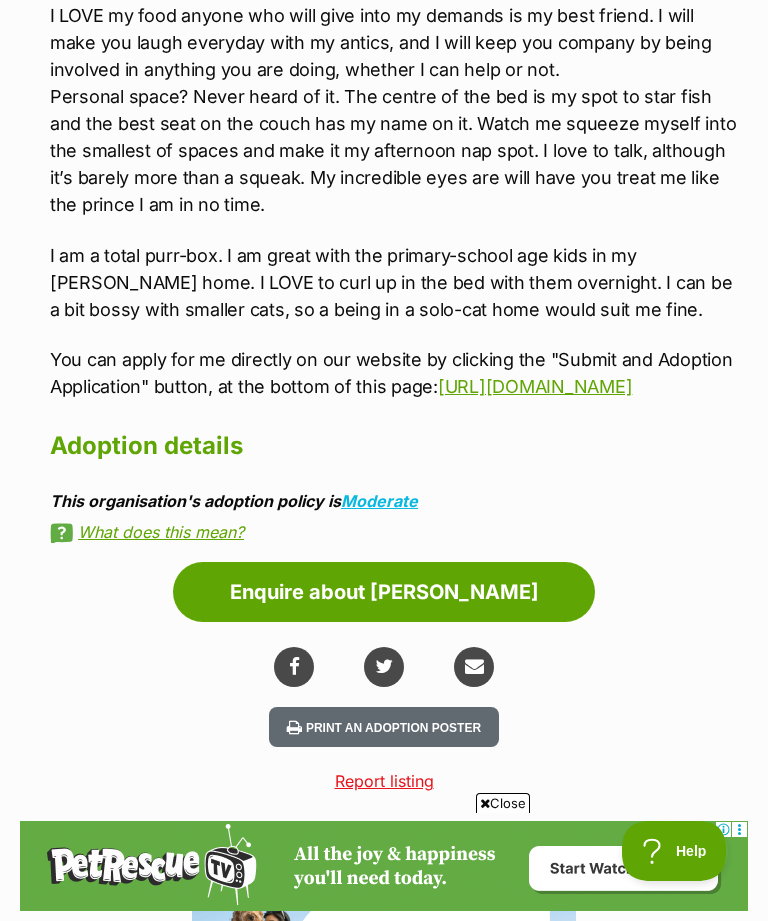 click on "What does this mean?" at bounding box center [394, 532] 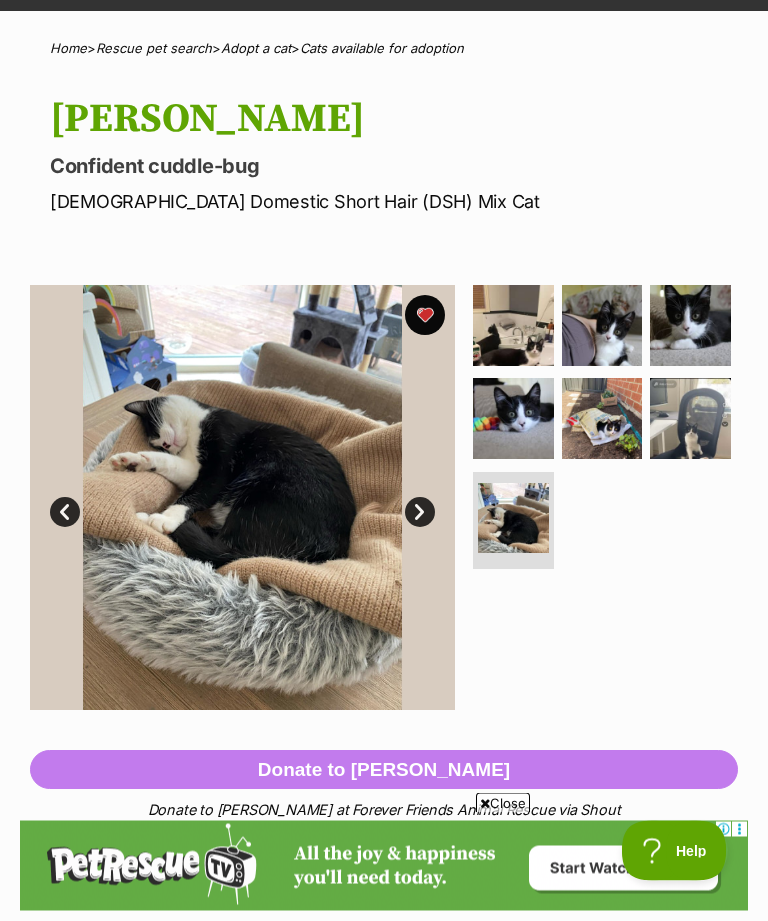 scroll, scrollTop: 127, scrollLeft: 0, axis: vertical 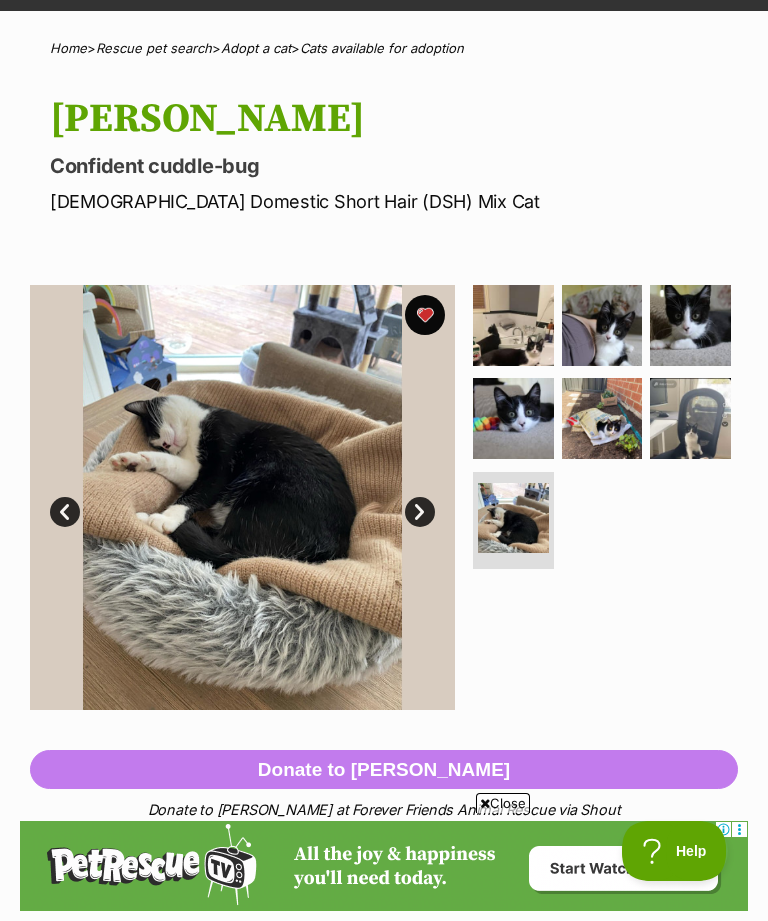 click at bounding box center [513, 518] 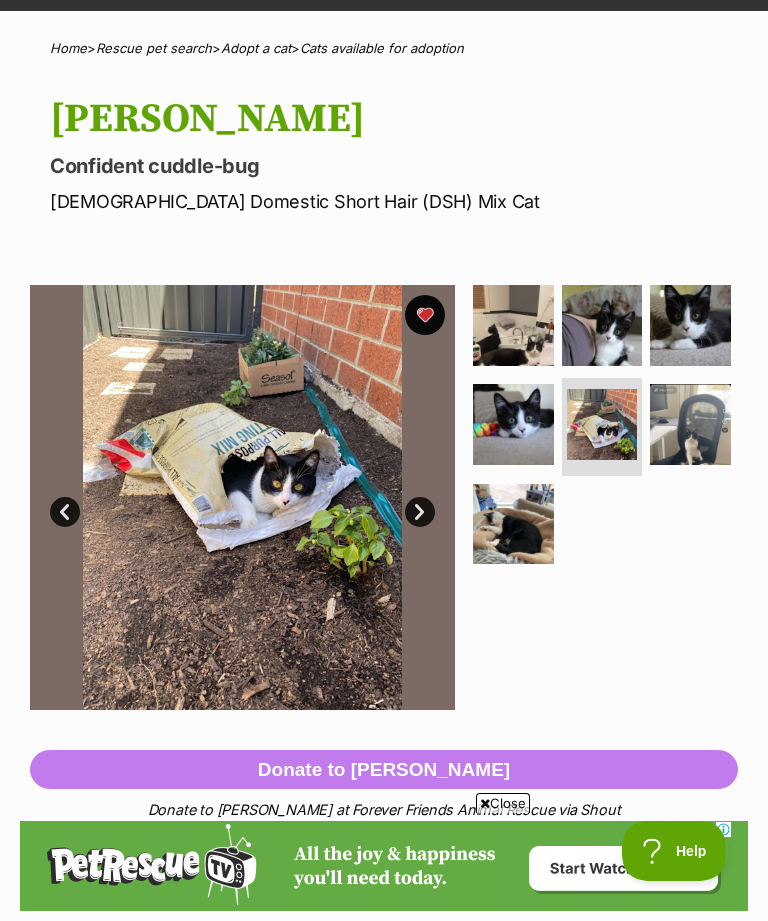 scroll, scrollTop: 0, scrollLeft: 0, axis: both 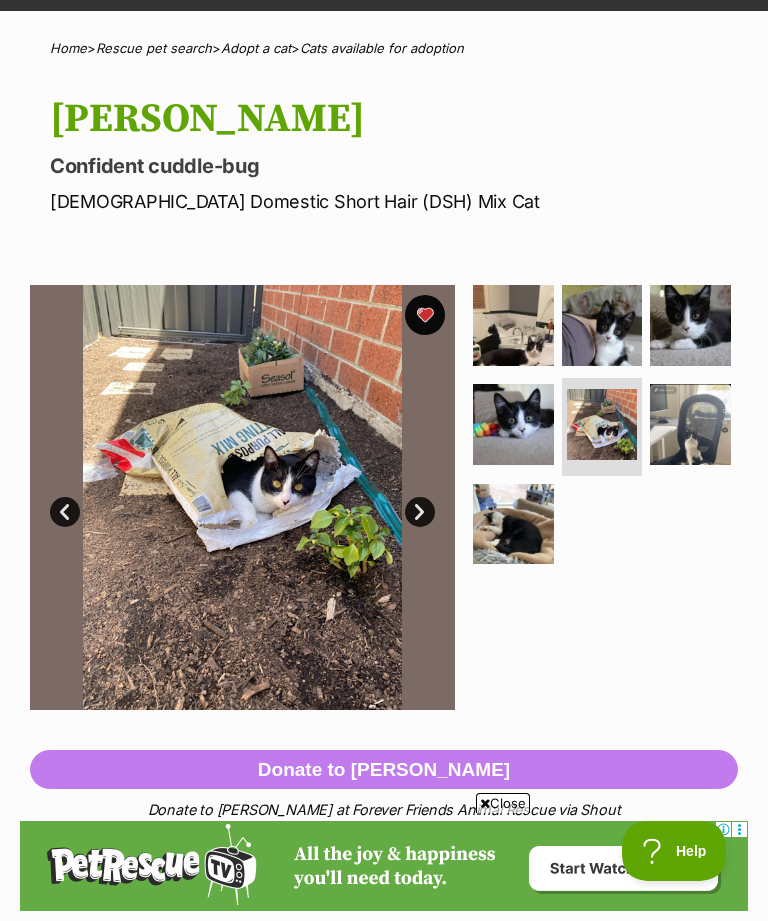 click at bounding box center (513, 325) 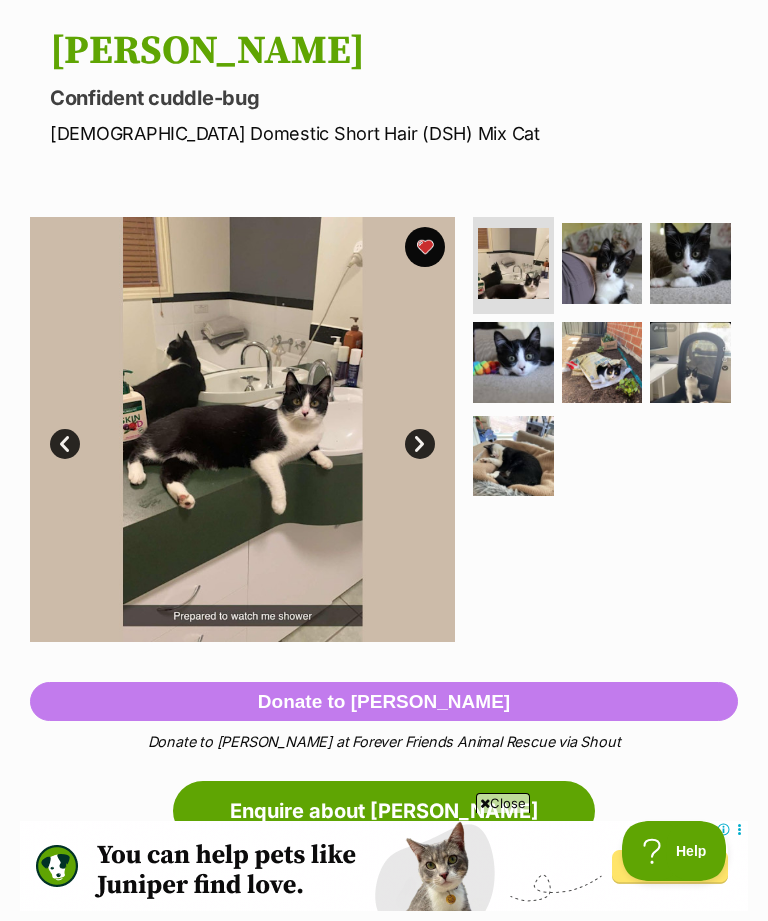 scroll, scrollTop: 129, scrollLeft: 0, axis: vertical 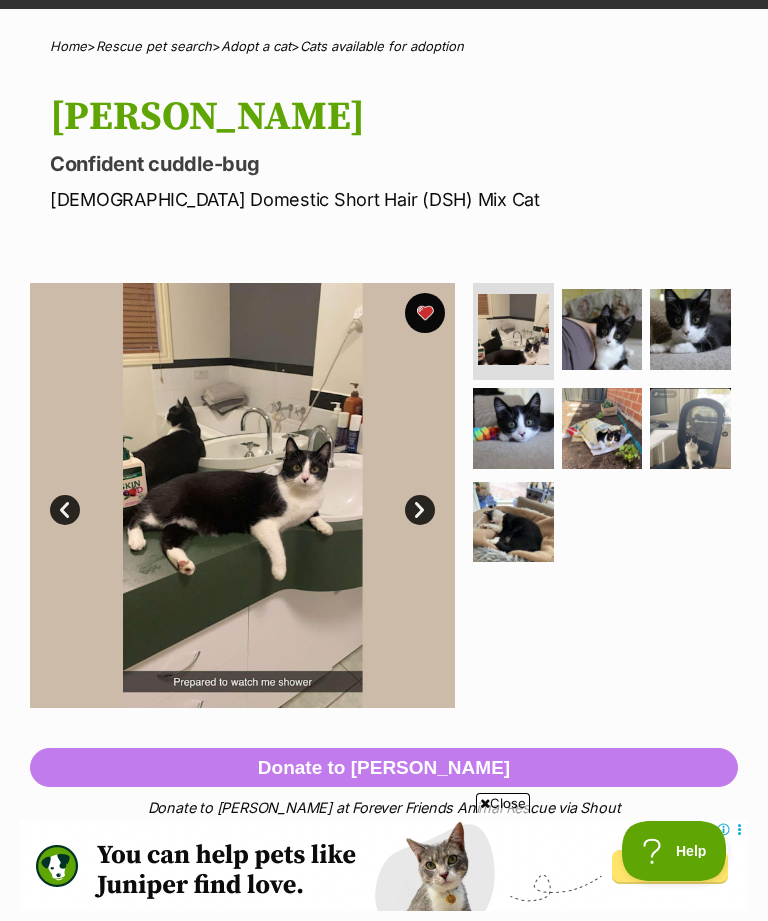 click at bounding box center (513, 522) 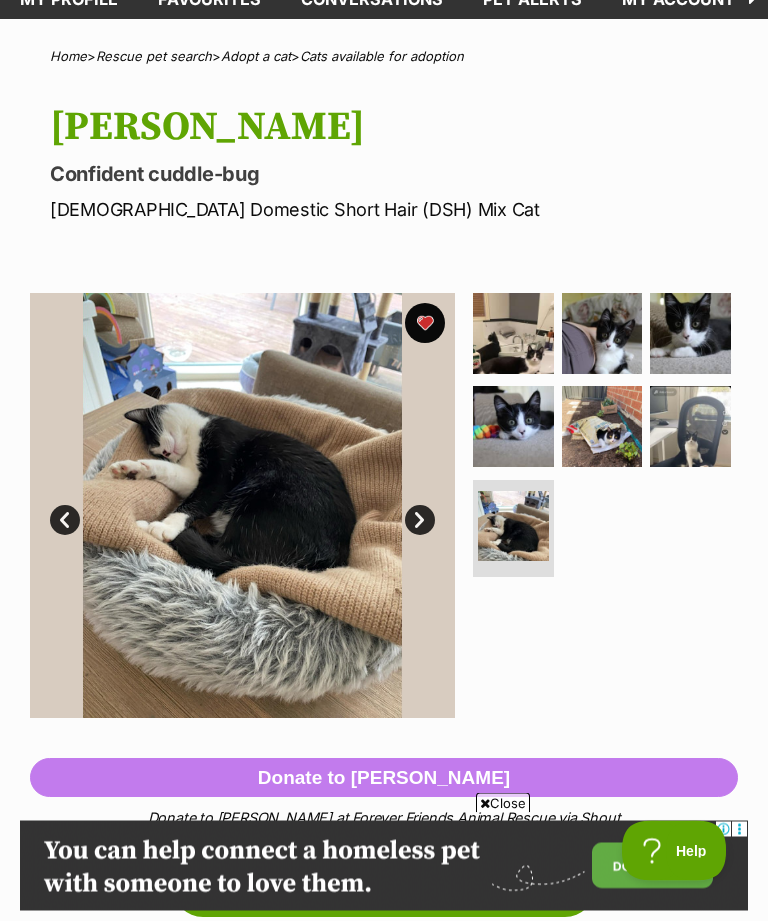 scroll, scrollTop: 101, scrollLeft: 0, axis: vertical 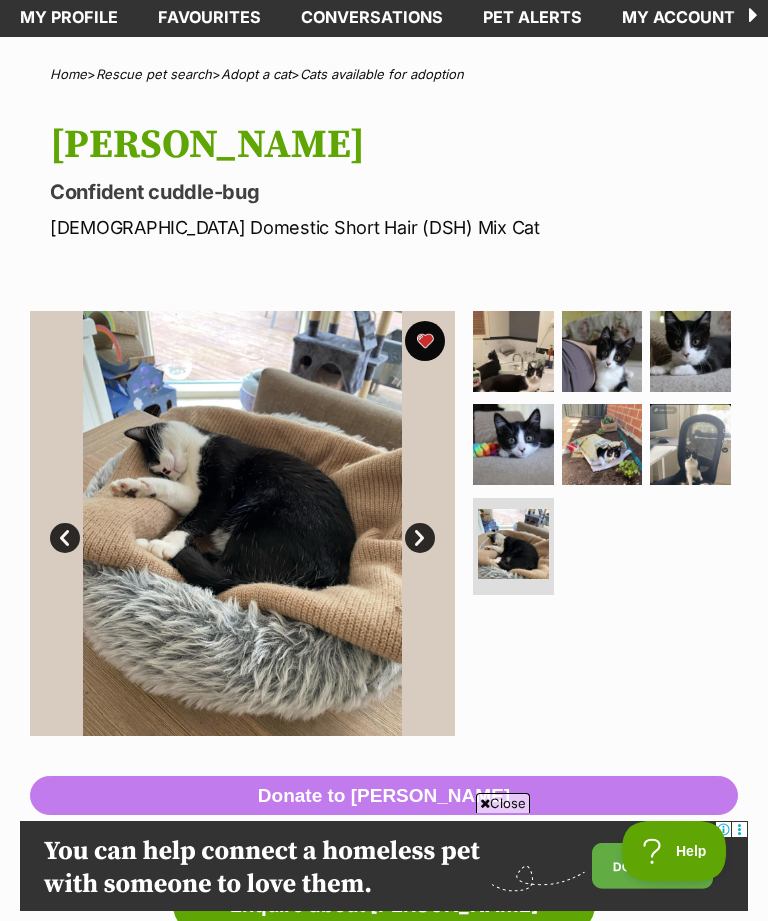 click at bounding box center (513, 351) 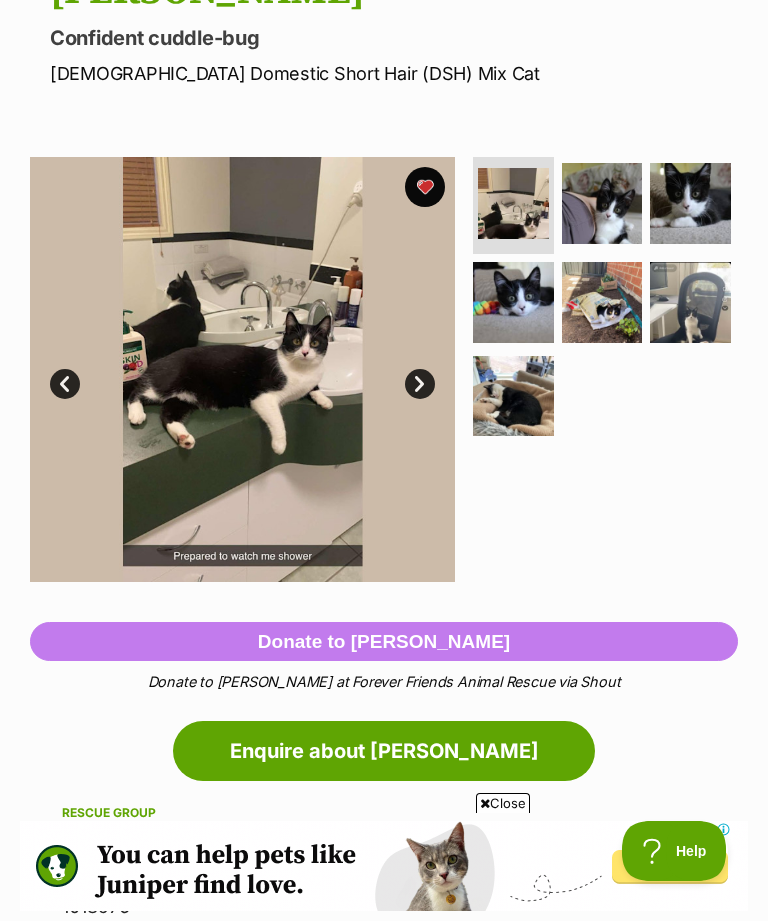 scroll, scrollTop: 0, scrollLeft: 0, axis: both 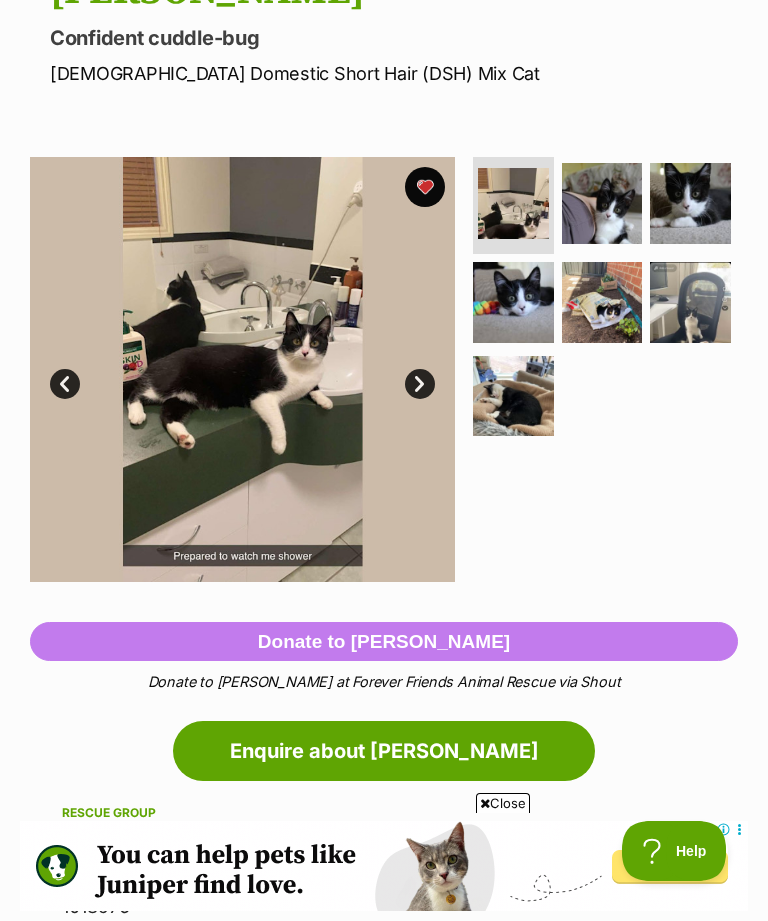 click at bounding box center (513, 396) 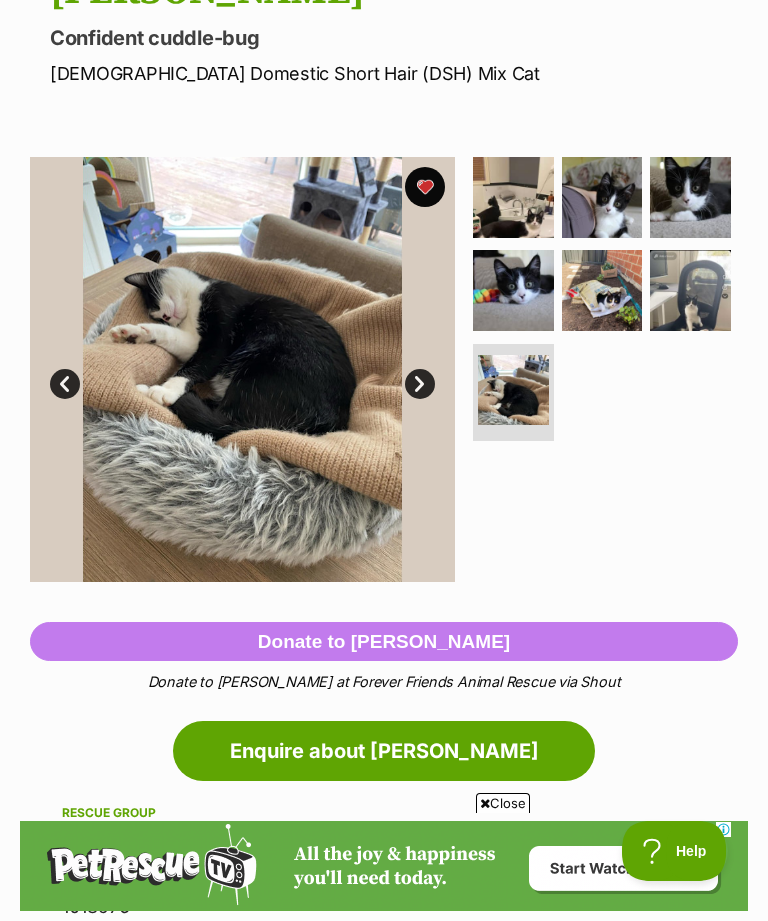 scroll, scrollTop: 0, scrollLeft: 0, axis: both 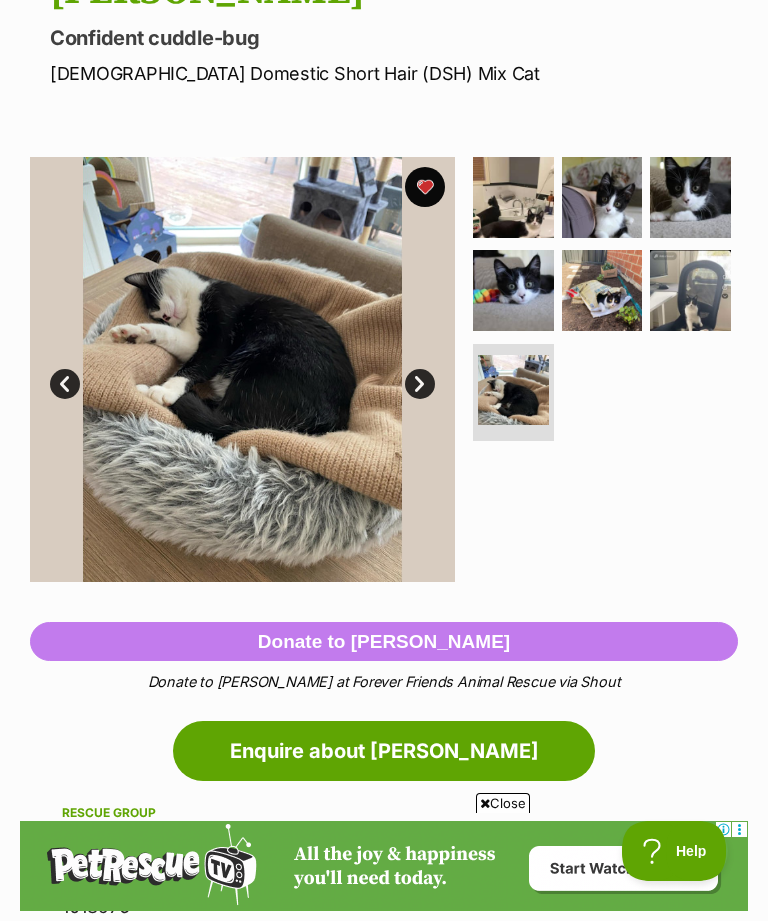 click at bounding box center [690, 290] 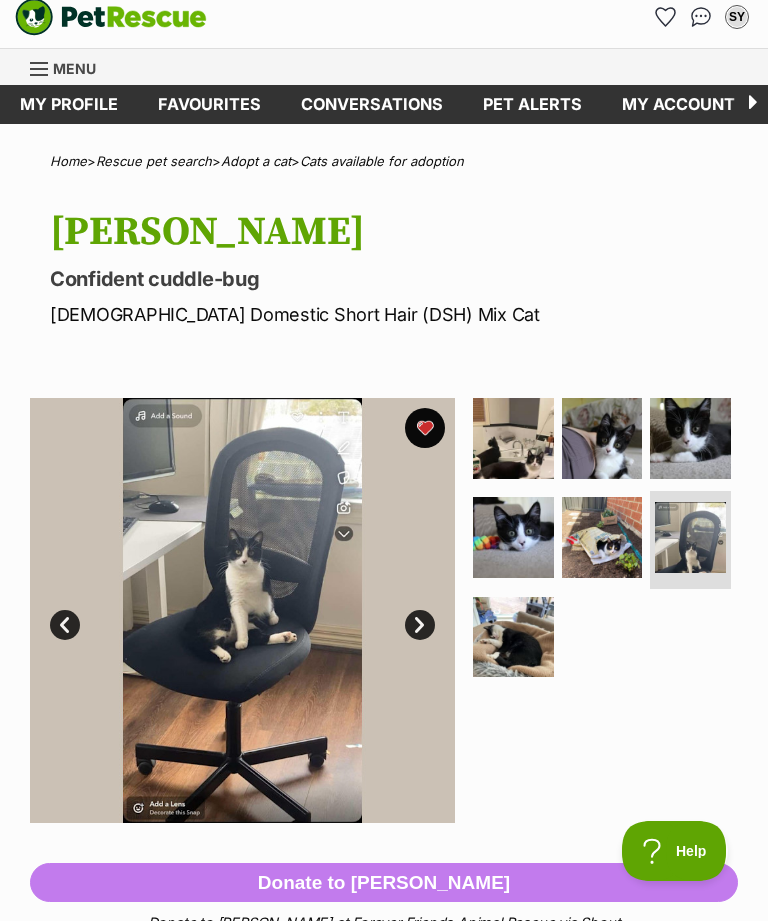 scroll, scrollTop: 0, scrollLeft: 0, axis: both 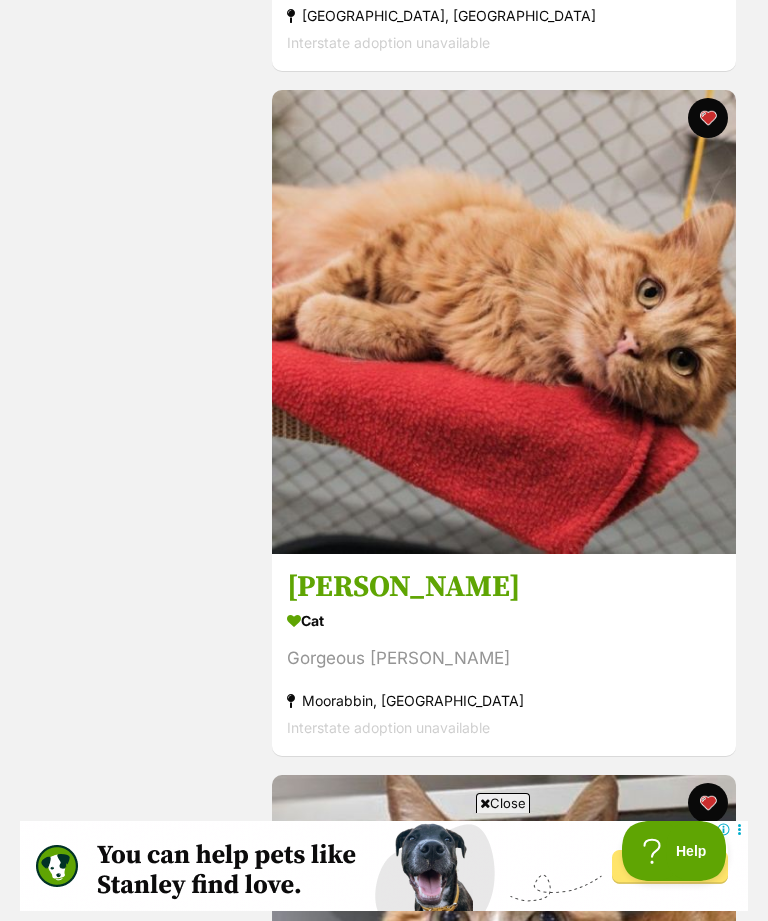 click at bounding box center [708, 118] 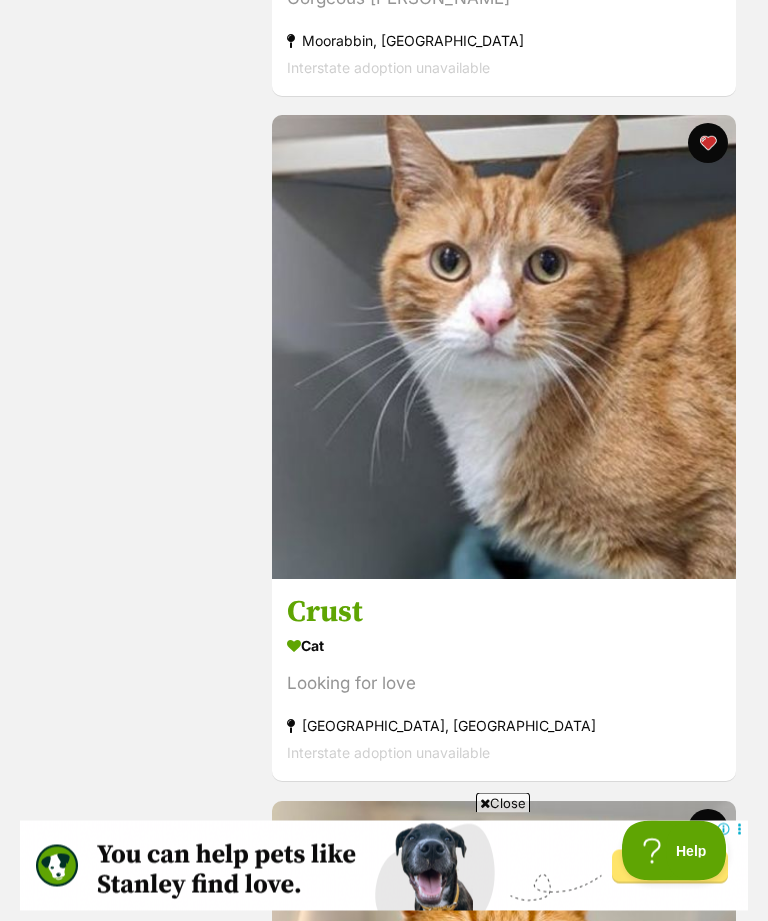 scroll, scrollTop: 1694, scrollLeft: 0, axis: vertical 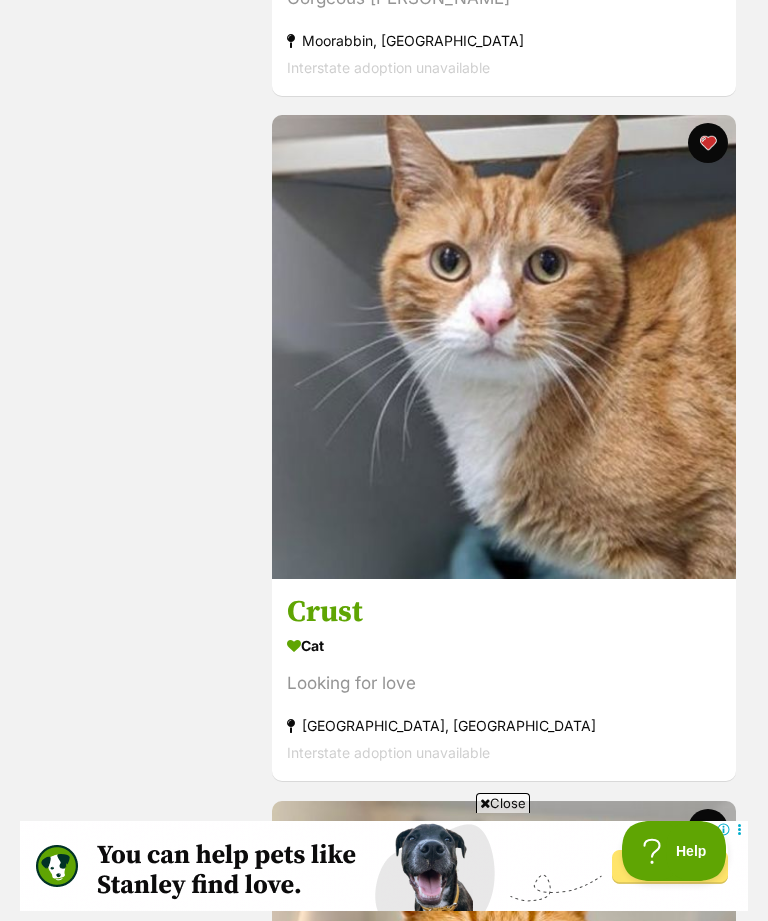 click on "Crust" at bounding box center (504, 613) 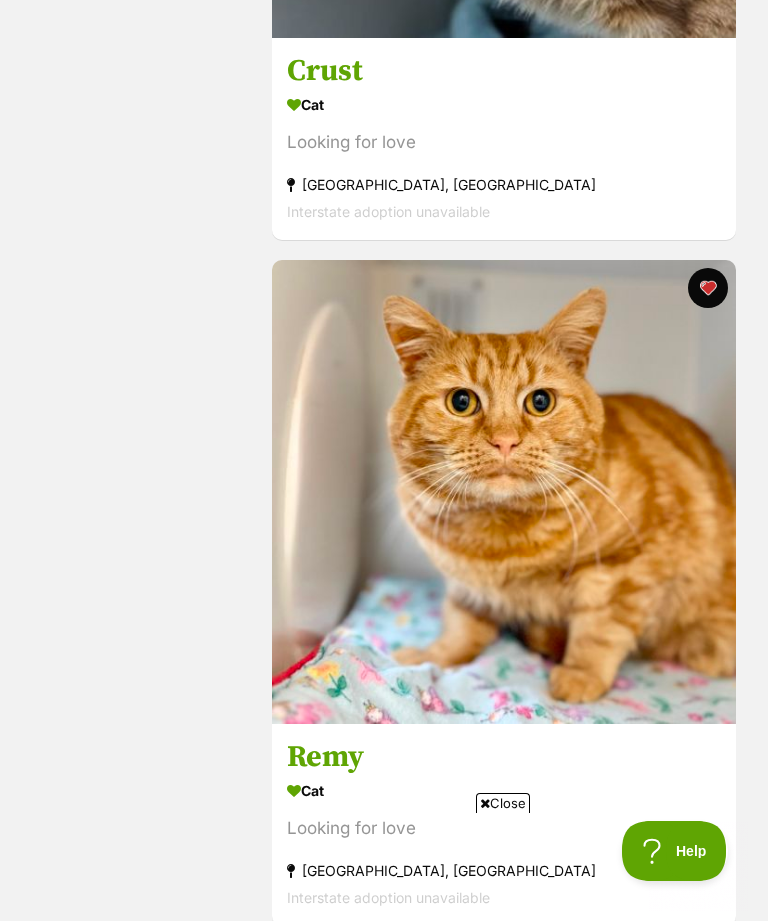 scroll, scrollTop: 0, scrollLeft: 0, axis: both 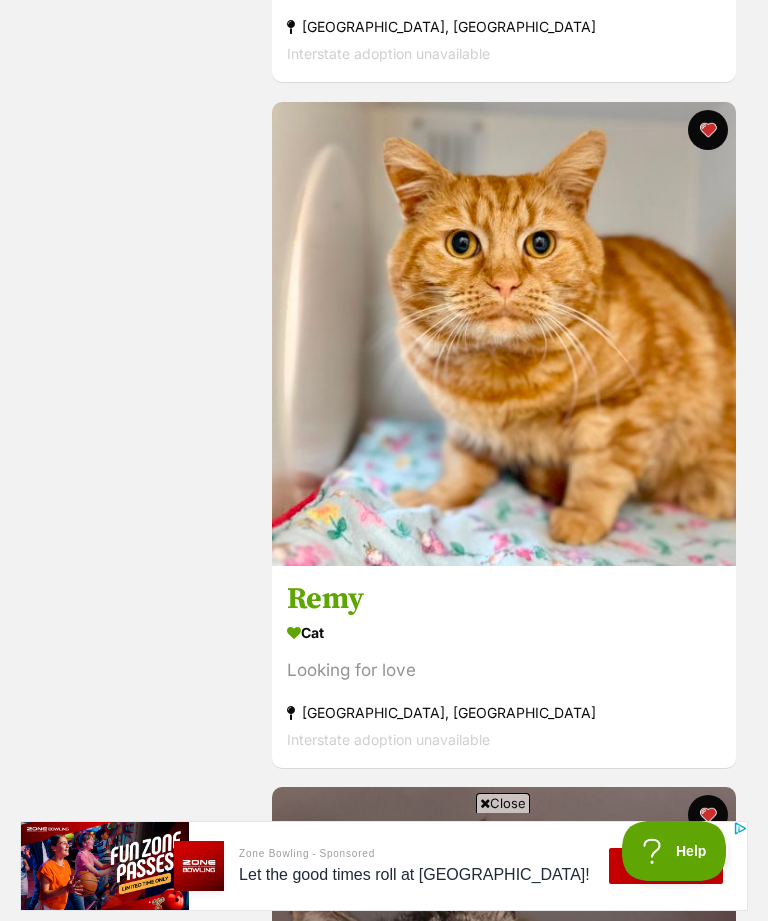 click on "Remy" at bounding box center [504, 599] 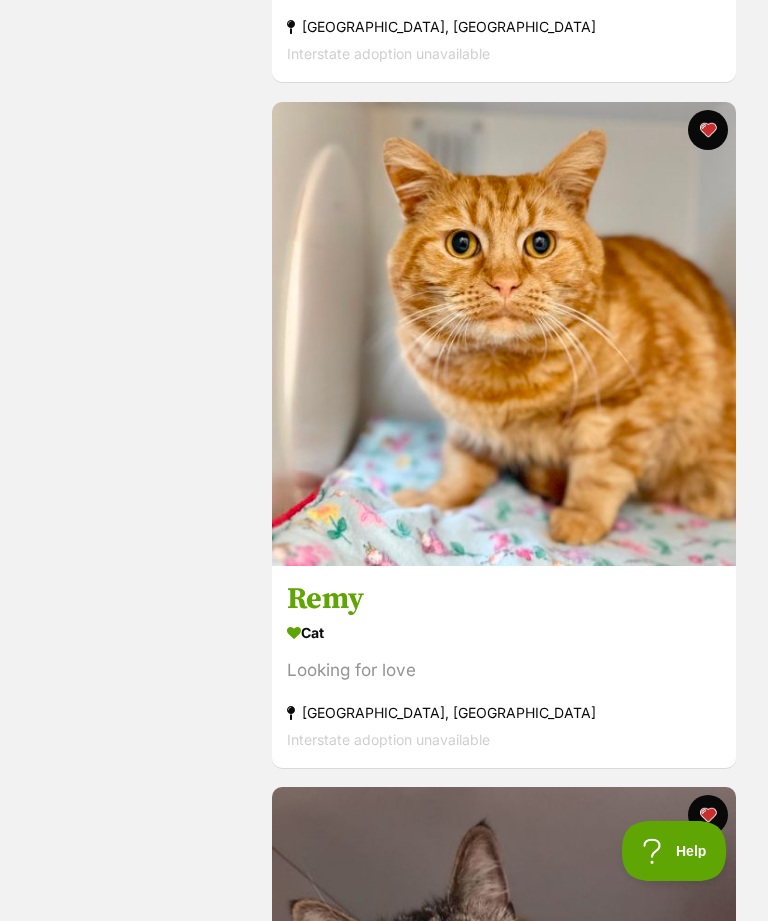 scroll, scrollTop: 2457, scrollLeft: 0, axis: vertical 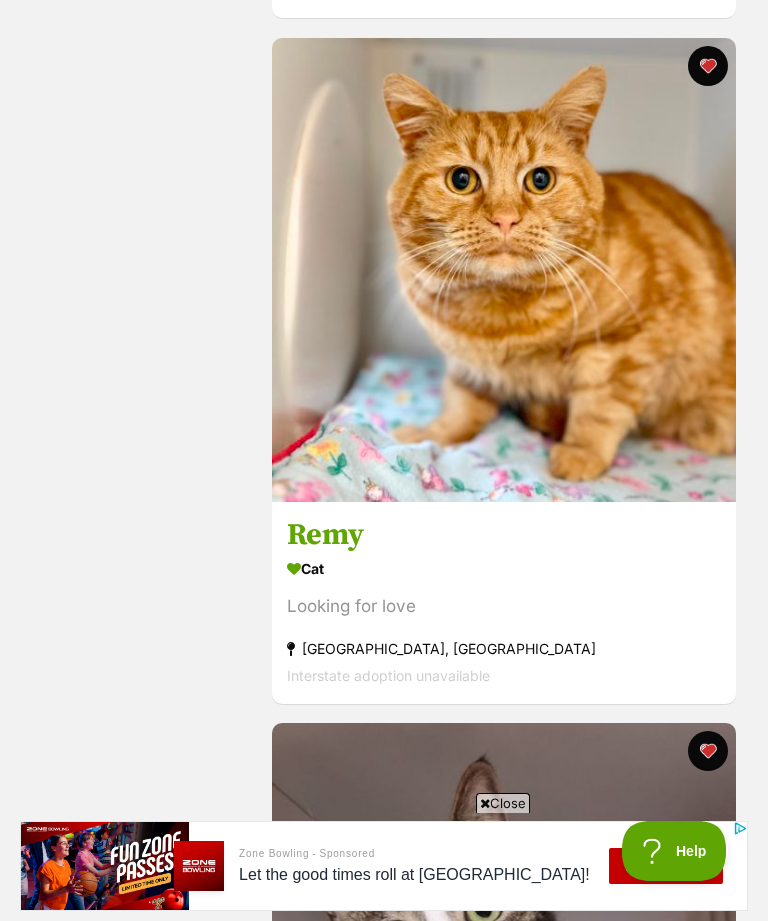 click at bounding box center [708, 66] 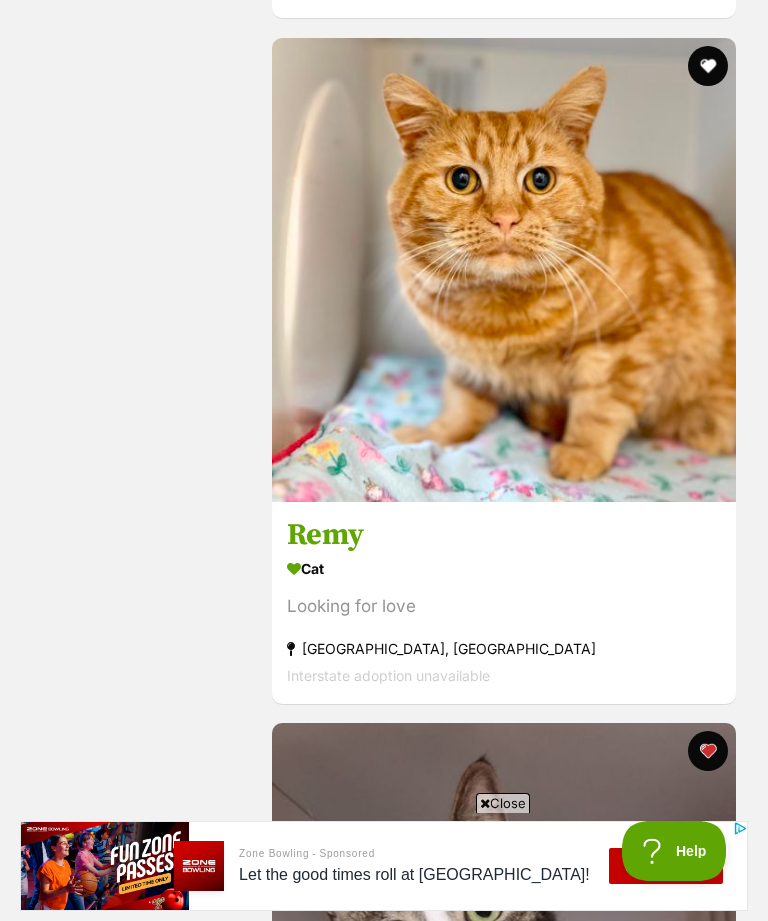 click at bounding box center (708, 66) 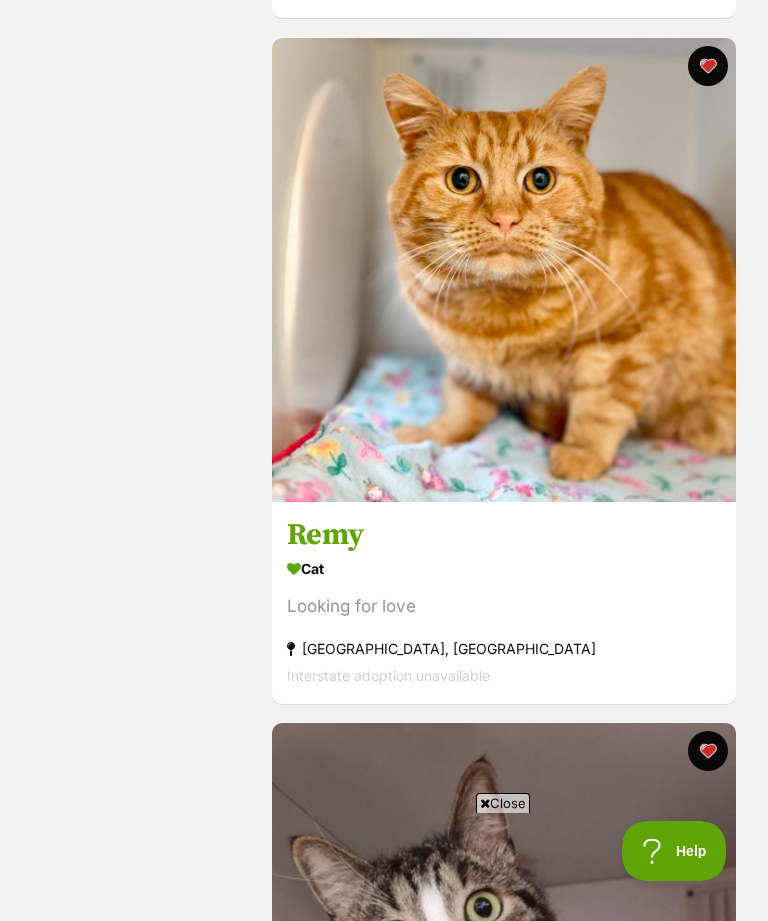 click at bounding box center (708, 66) 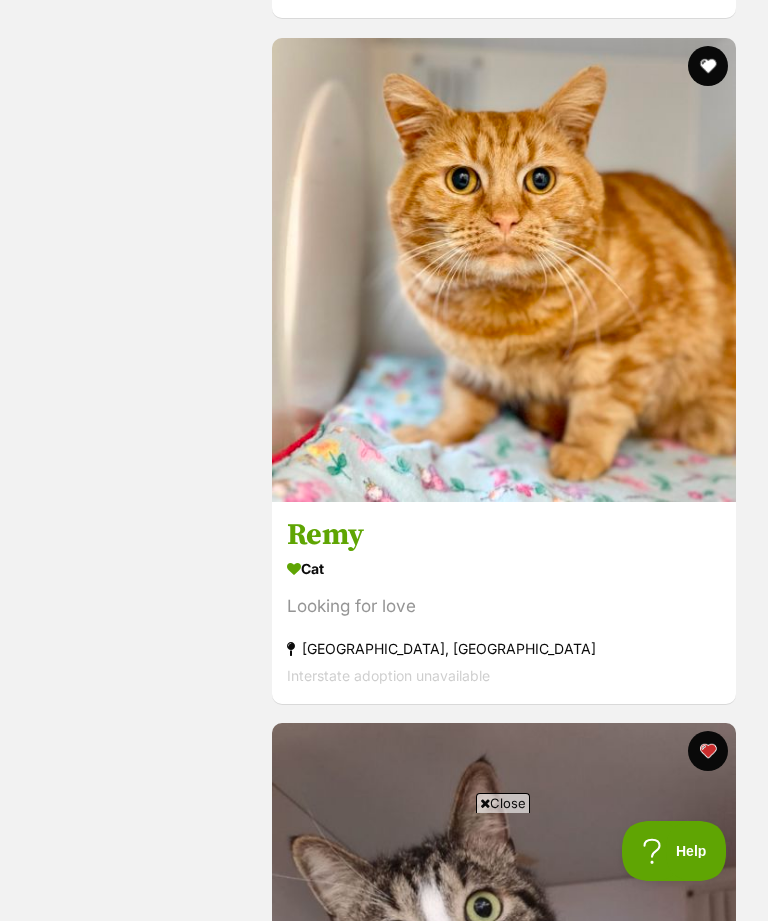 scroll, scrollTop: 0, scrollLeft: 0, axis: both 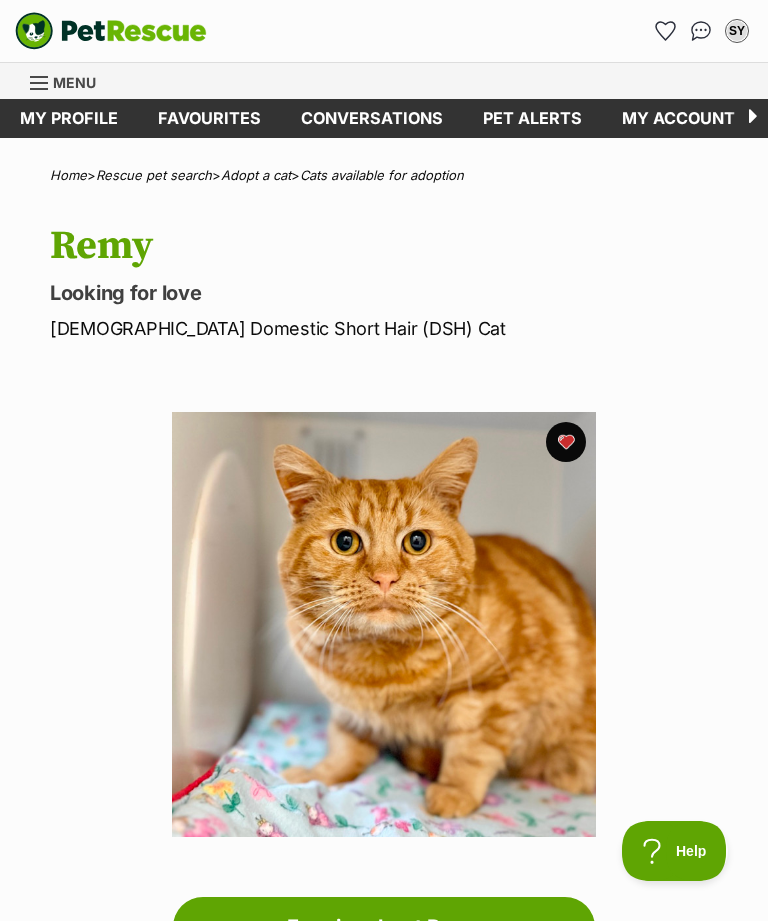 click at bounding box center [566, 442] 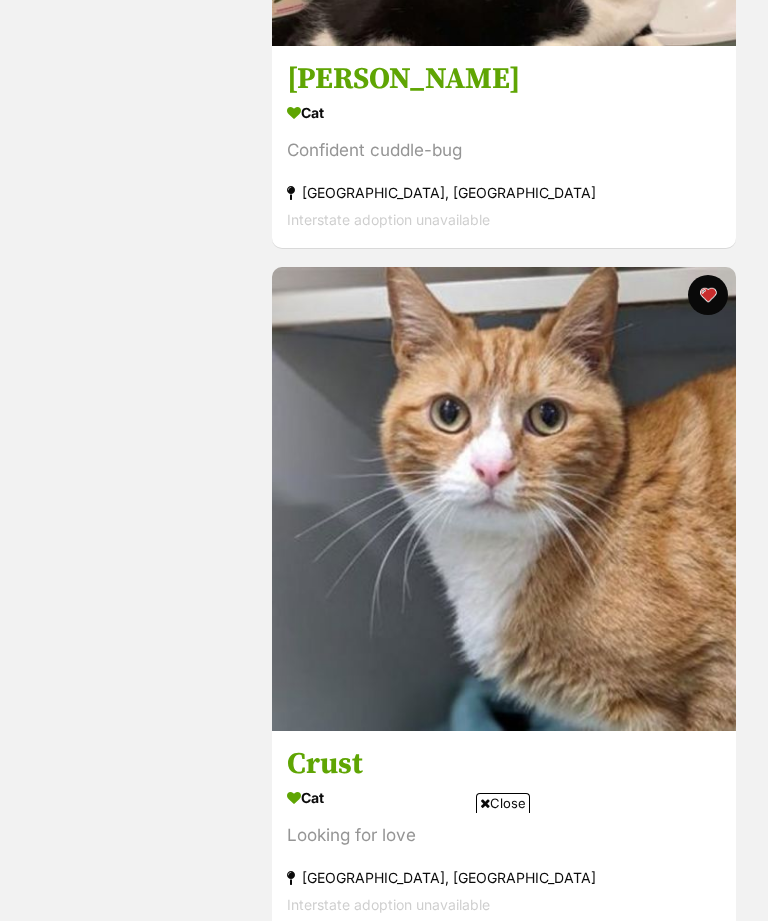 scroll, scrollTop: 0, scrollLeft: 0, axis: both 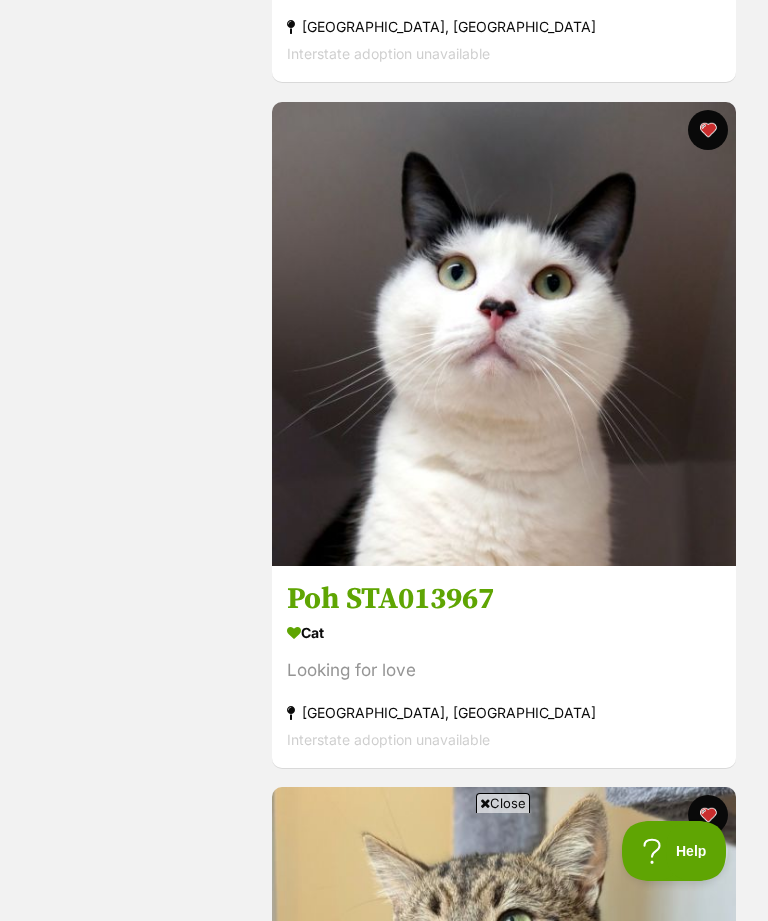 click on "Poh STA013967" at bounding box center (504, 599) 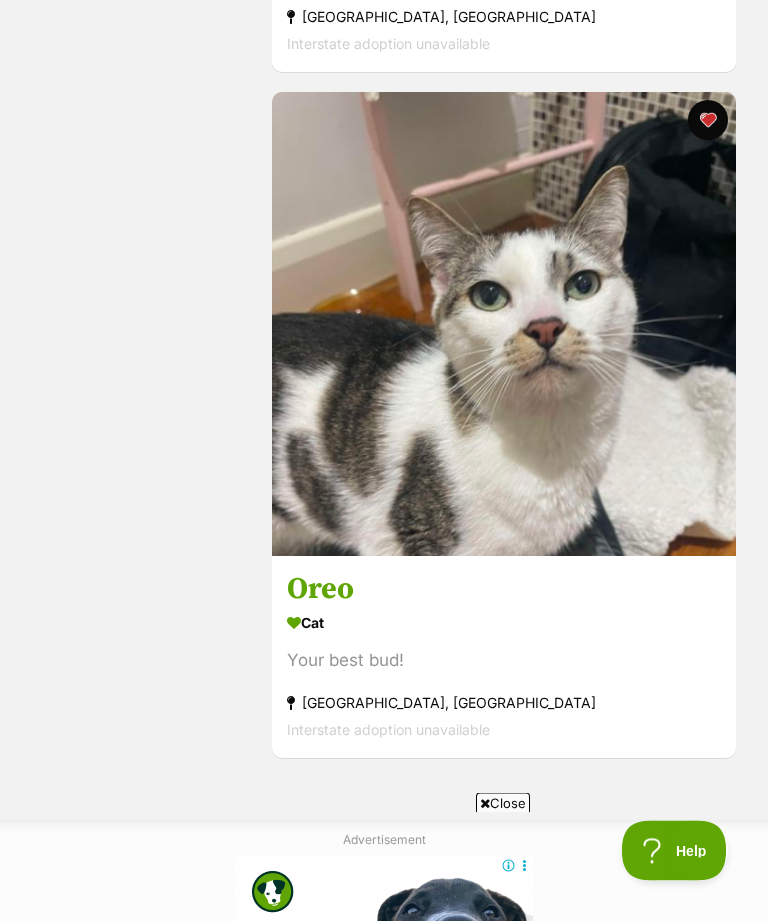 scroll, scrollTop: 3774, scrollLeft: 0, axis: vertical 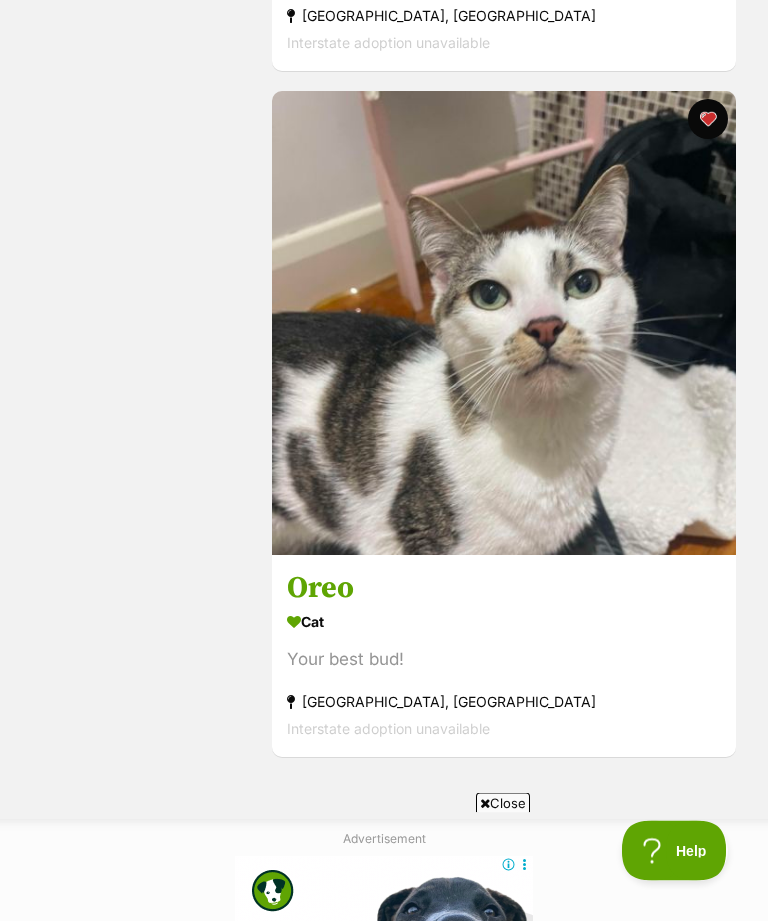 click on "Oreo" at bounding box center (504, 589) 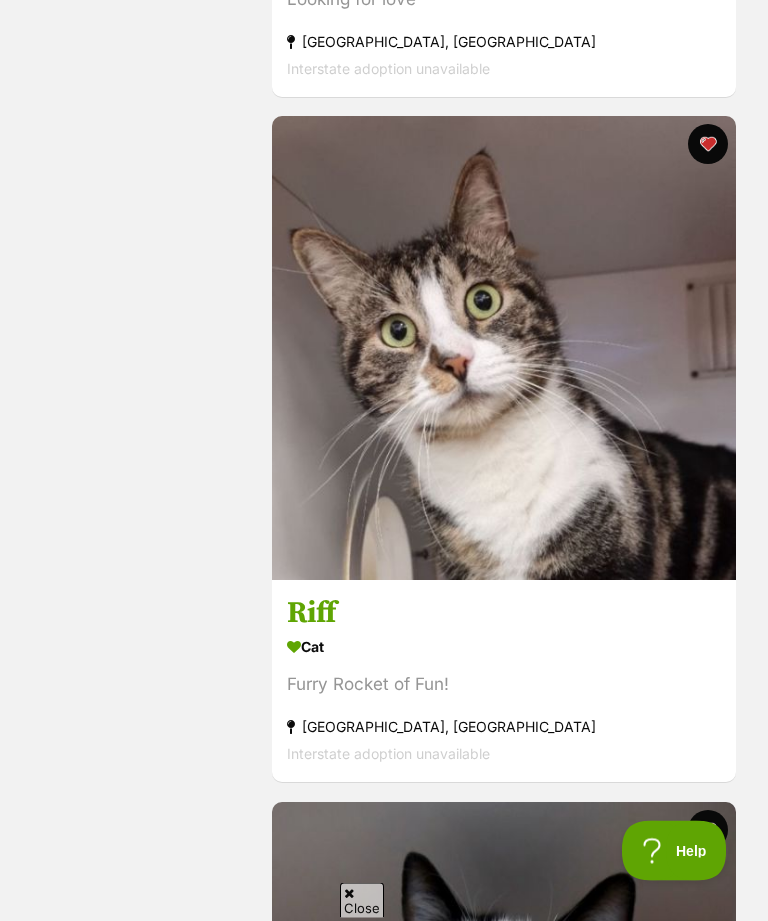 scroll, scrollTop: 1693, scrollLeft: 0, axis: vertical 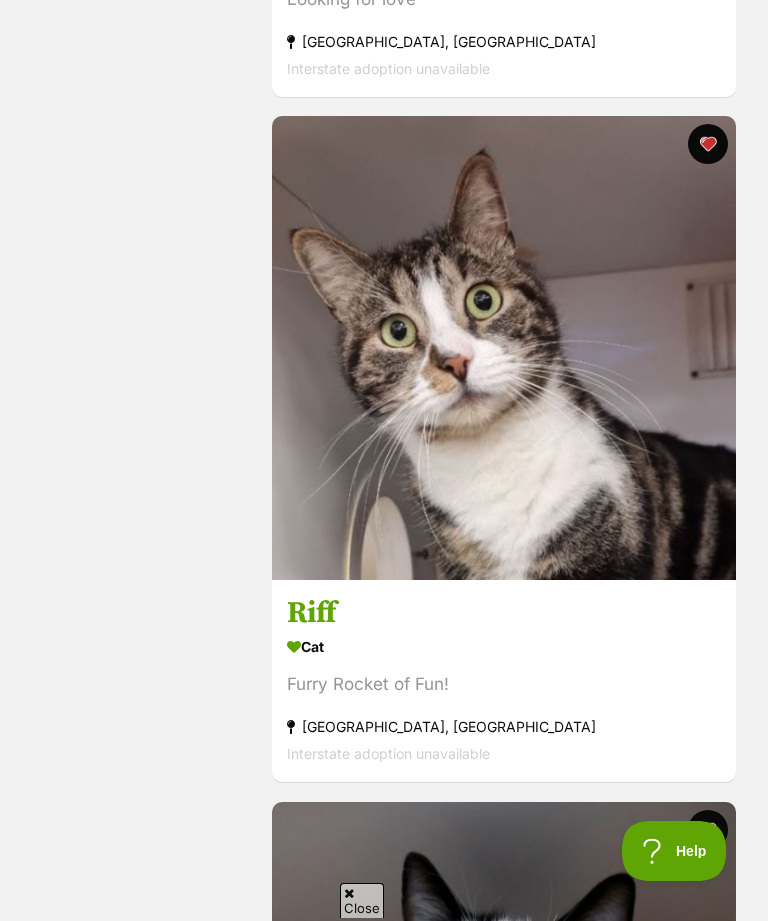 click on "Riff" at bounding box center (504, 614) 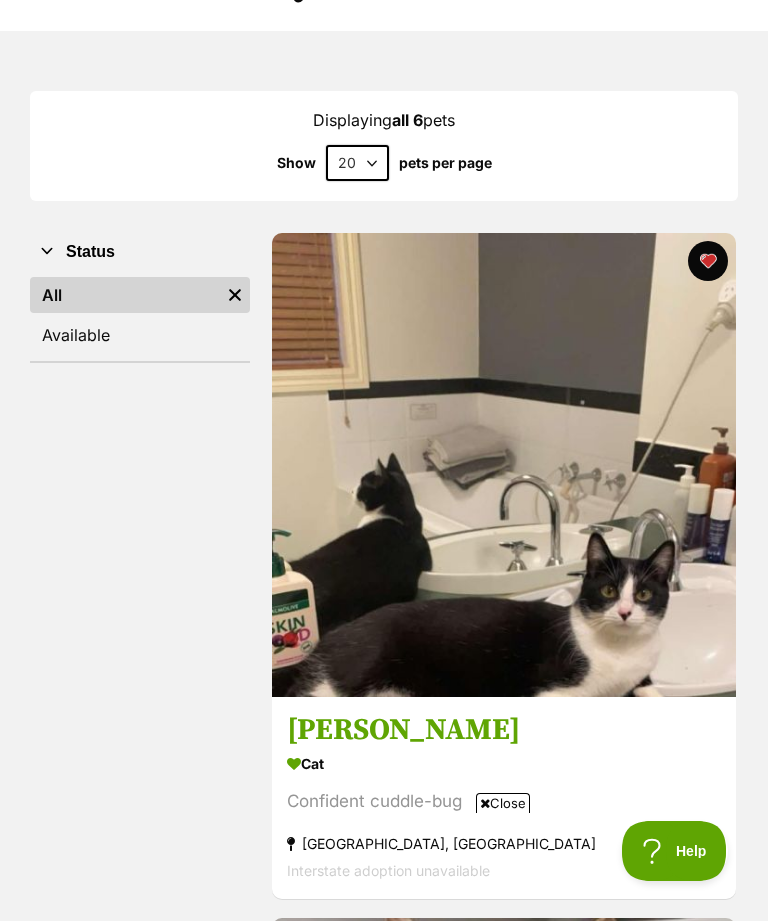 scroll, scrollTop: 0, scrollLeft: 0, axis: both 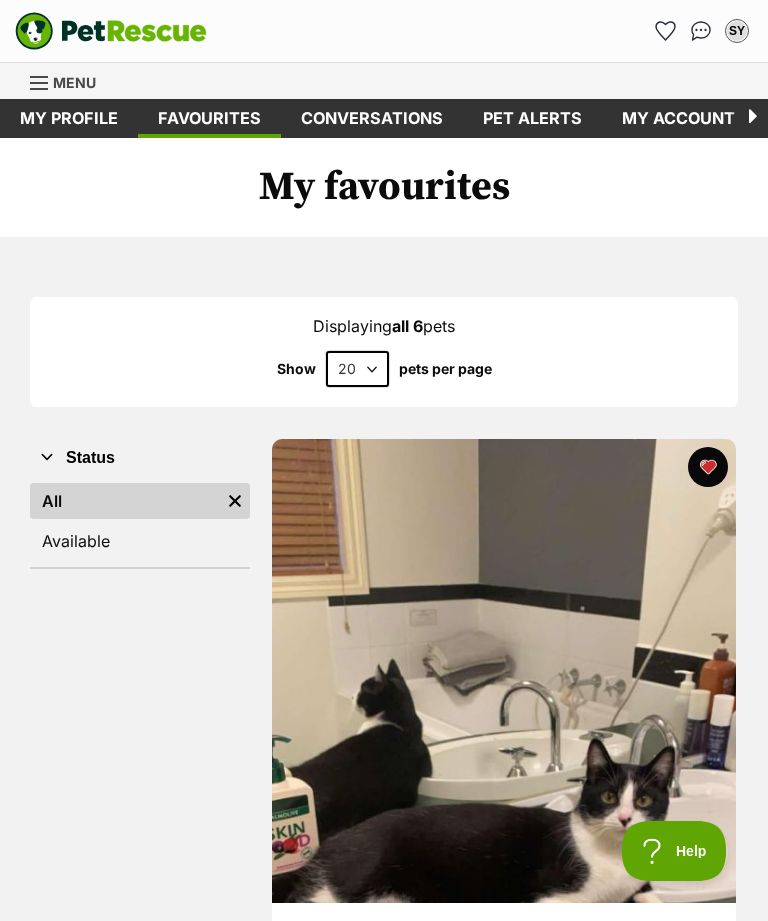 click on "Menu" at bounding box center [70, 81] 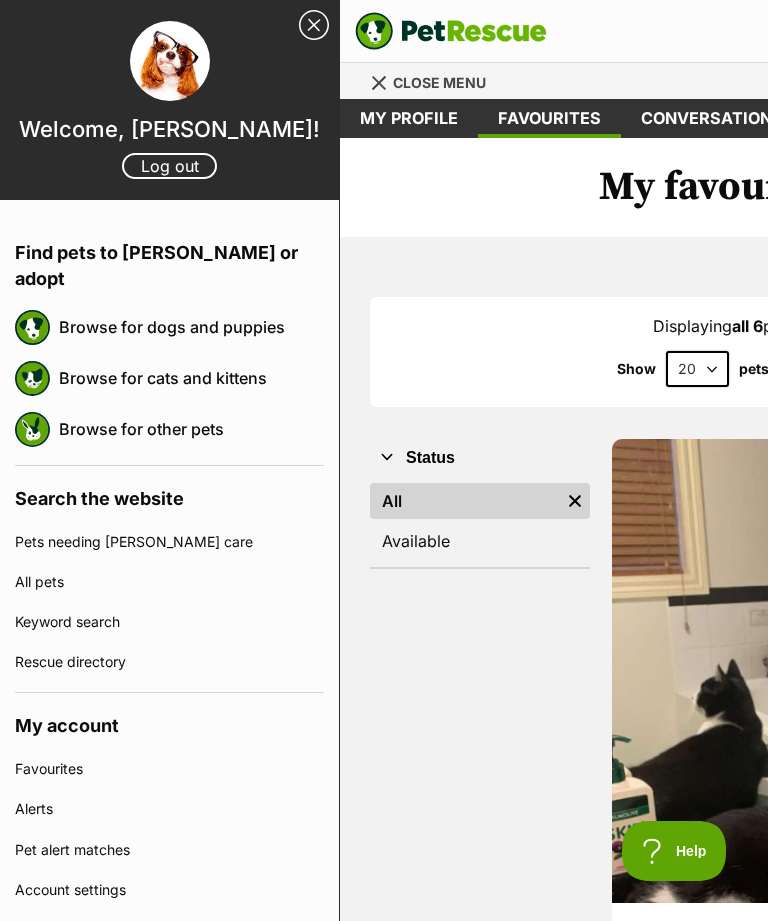 click on "Browse for cats and kittens" at bounding box center (191, 378) 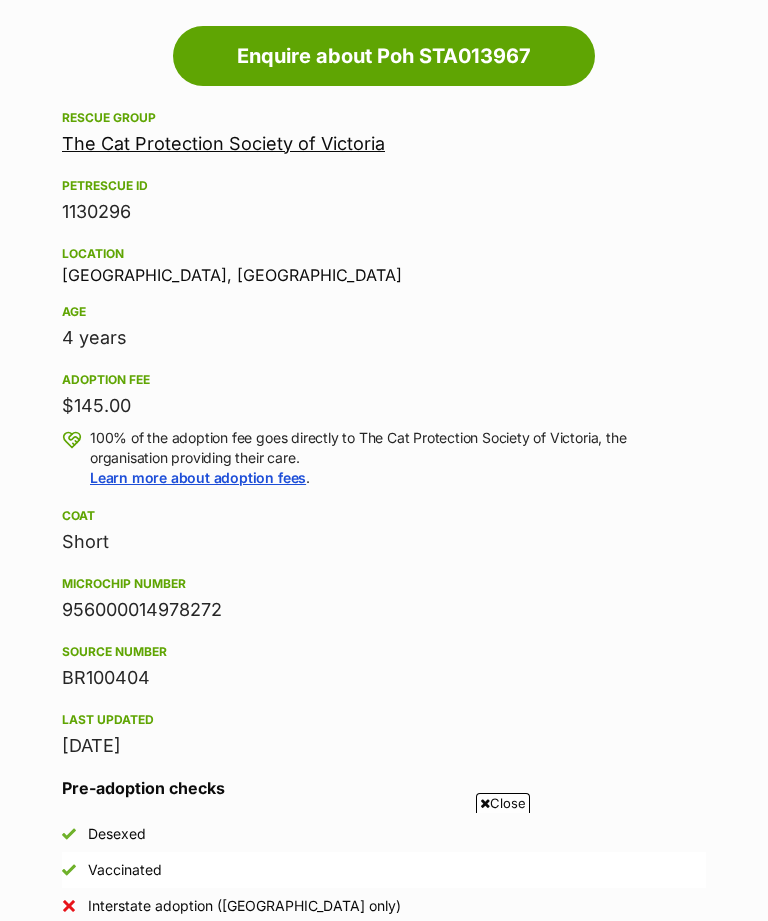 scroll, scrollTop: 1563, scrollLeft: 0, axis: vertical 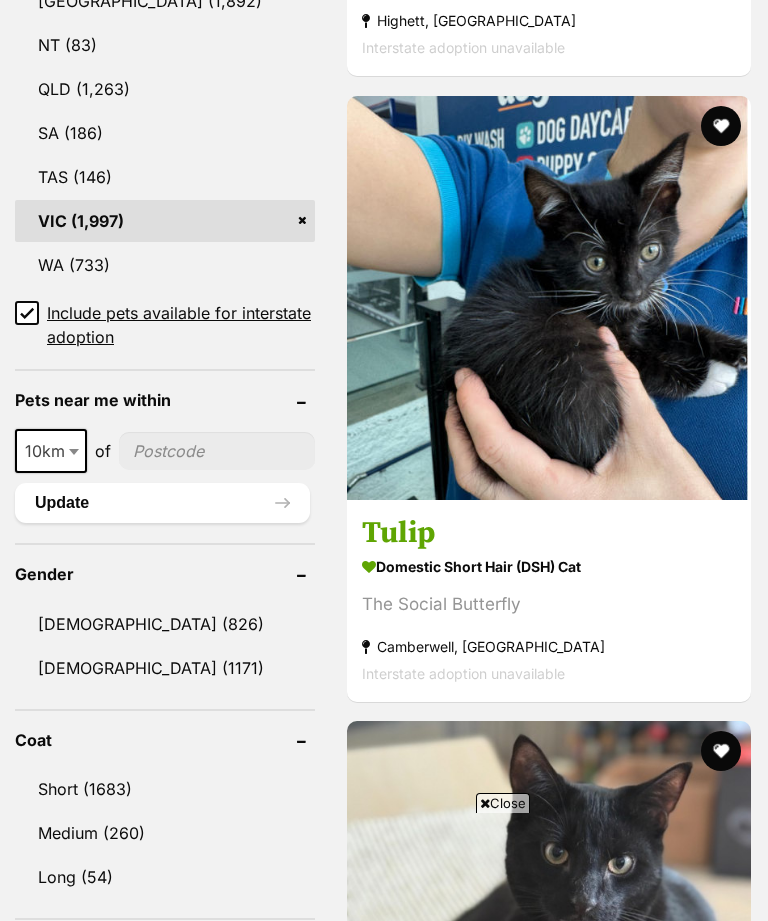 click on "[DEMOGRAPHIC_DATA] (826)" at bounding box center (165, 624) 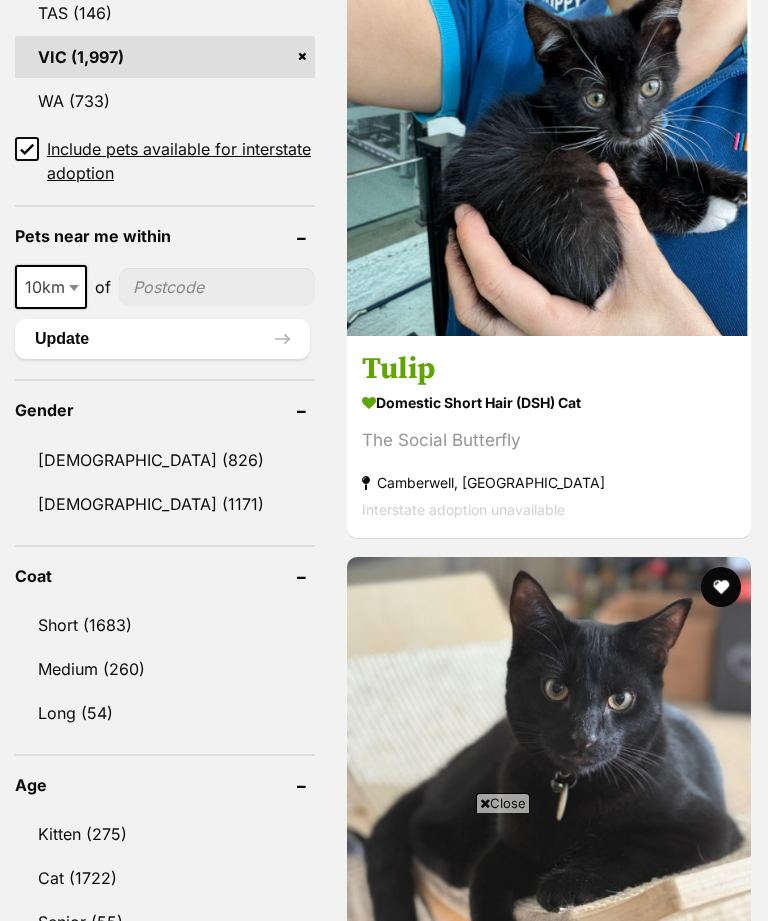 scroll, scrollTop: 0, scrollLeft: 0, axis: both 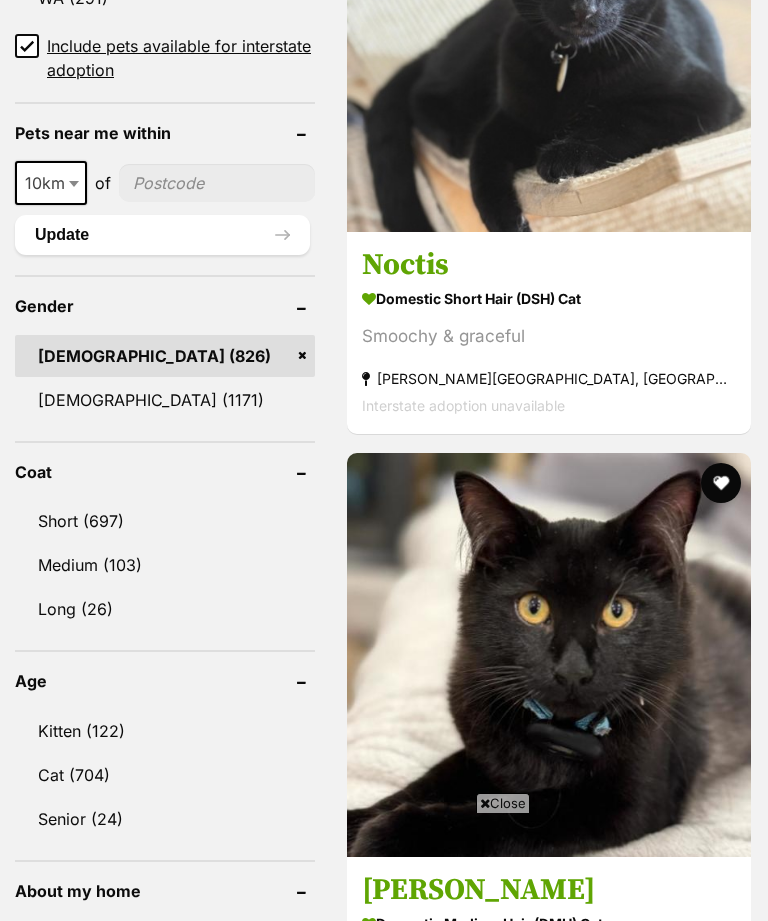 click on "Cat (704)" at bounding box center [165, 775] 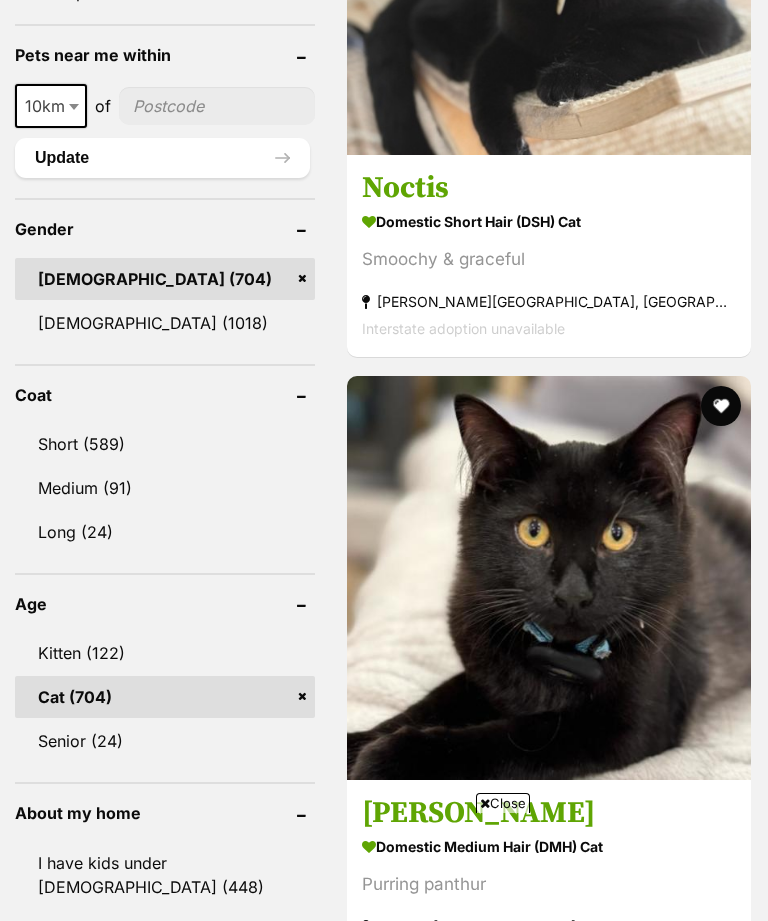 scroll, scrollTop: 2072, scrollLeft: 0, axis: vertical 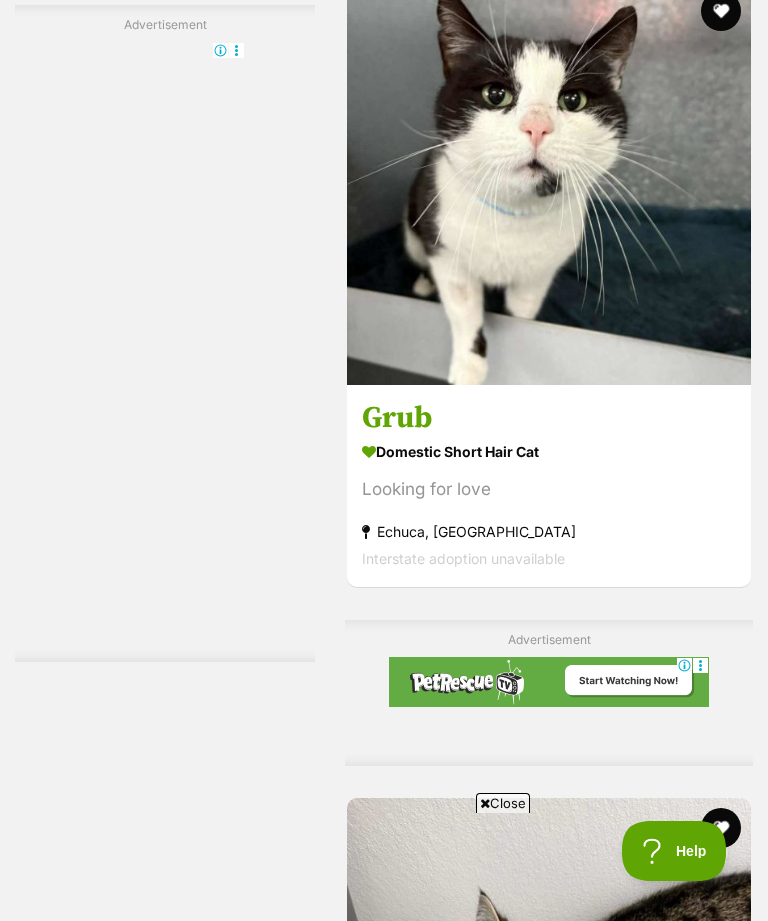 click on "Grub" at bounding box center (549, 419) 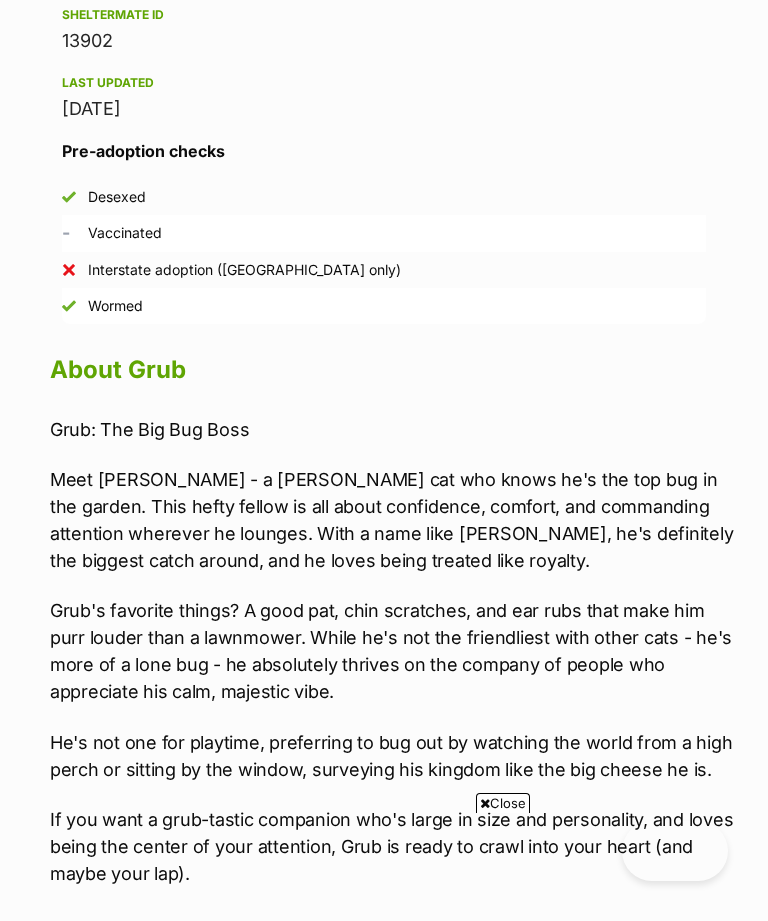 scroll, scrollTop: 1576, scrollLeft: 0, axis: vertical 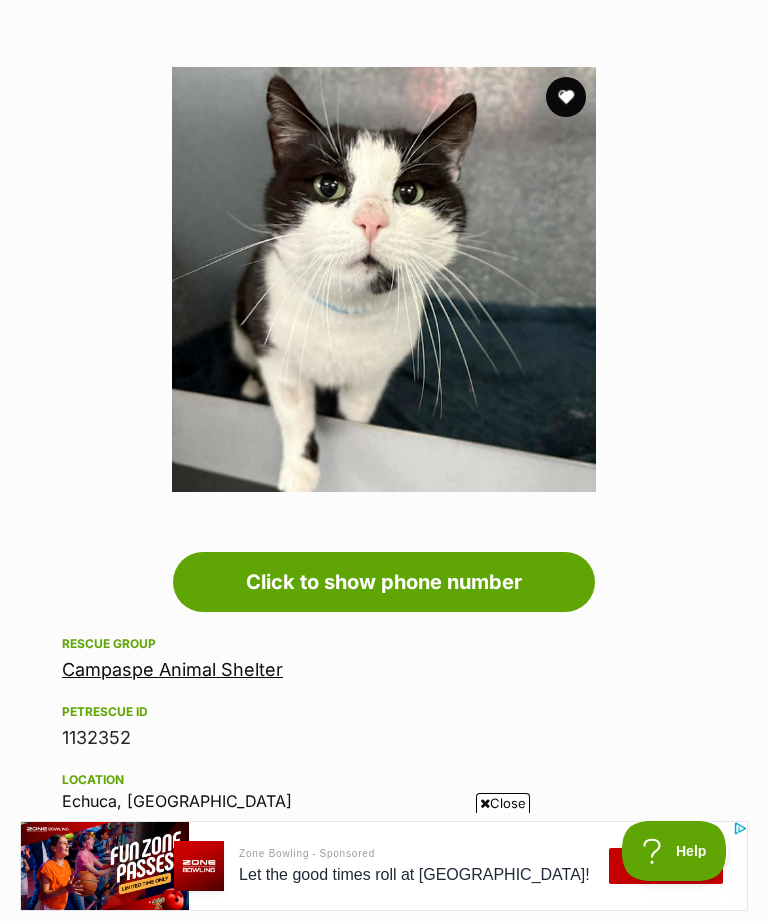 click on "Campaspe Animal Shelter" at bounding box center (172, 669) 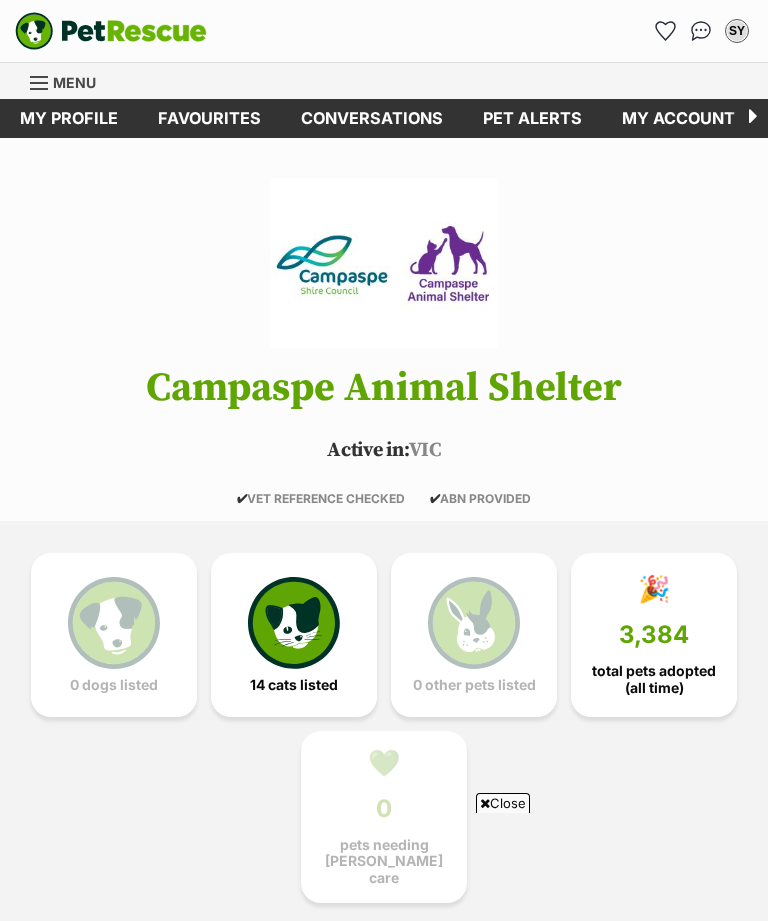 scroll, scrollTop: 2097, scrollLeft: 0, axis: vertical 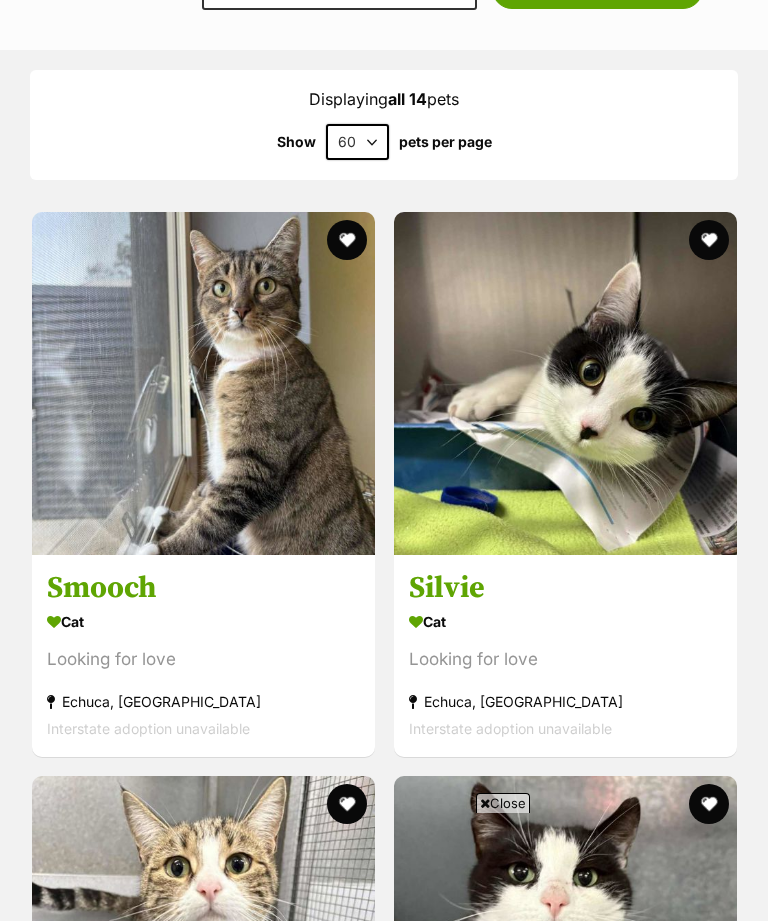 click on "Smooch" at bounding box center [203, 588] 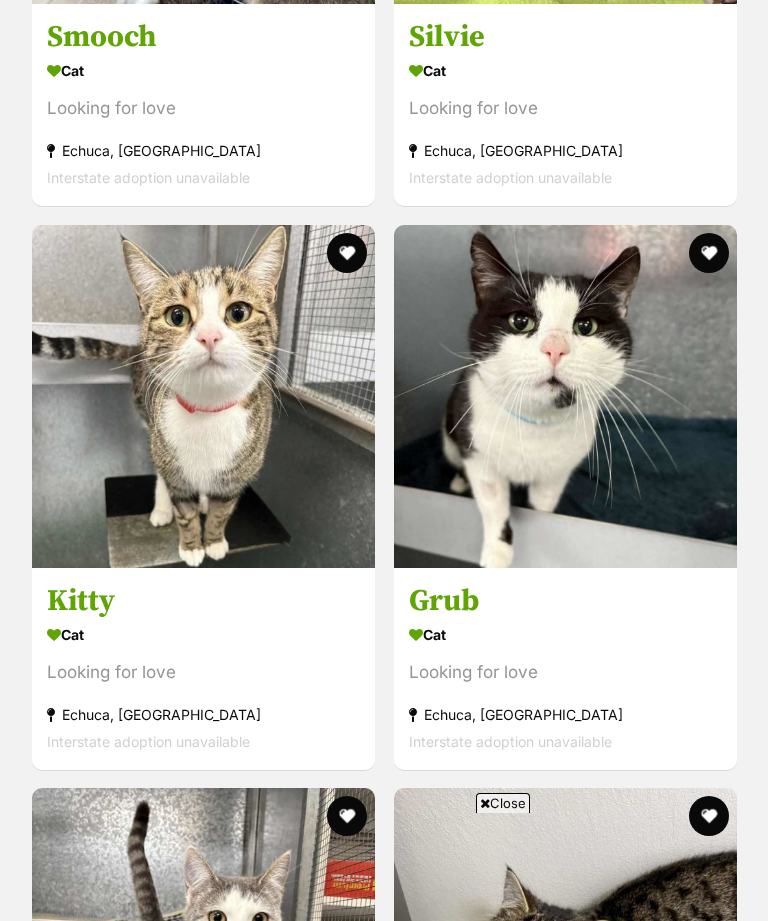 scroll, scrollTop: 0, scrollLeft: 0, axis: both 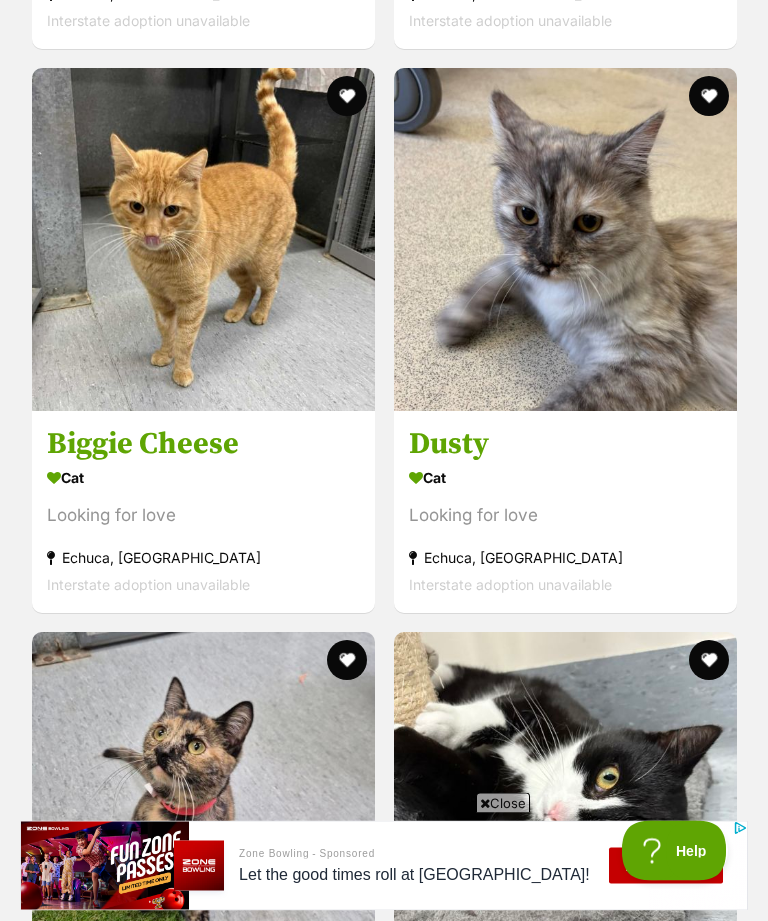click on "Biggie Cheese" at bounding box center (203, 445) 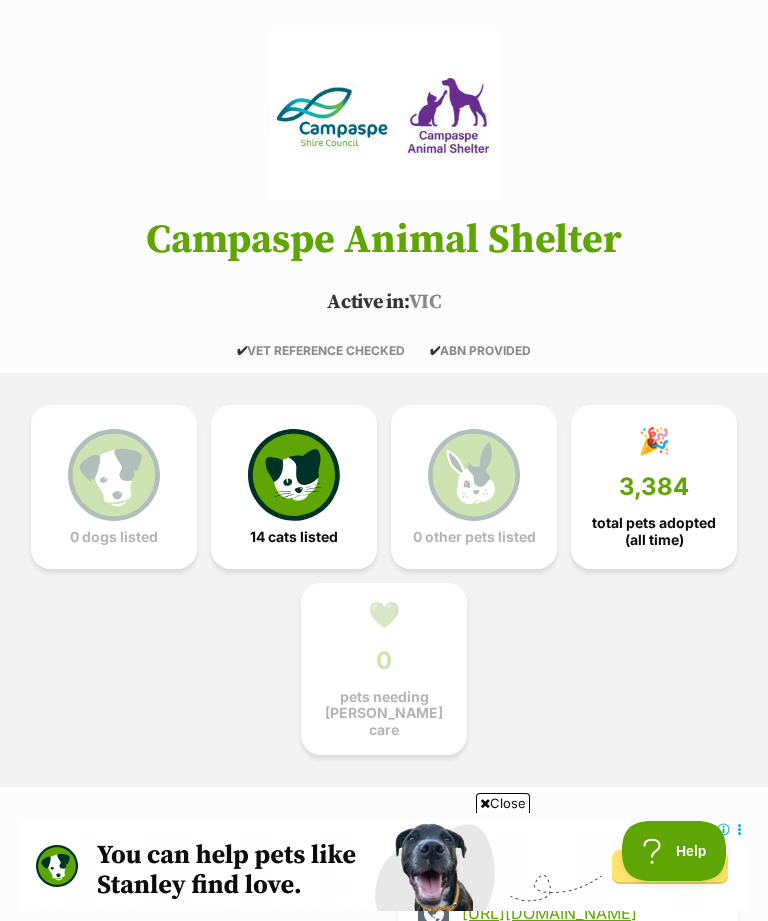 scroll, scrollTop: 0, scrollLeft: 0, axis: both 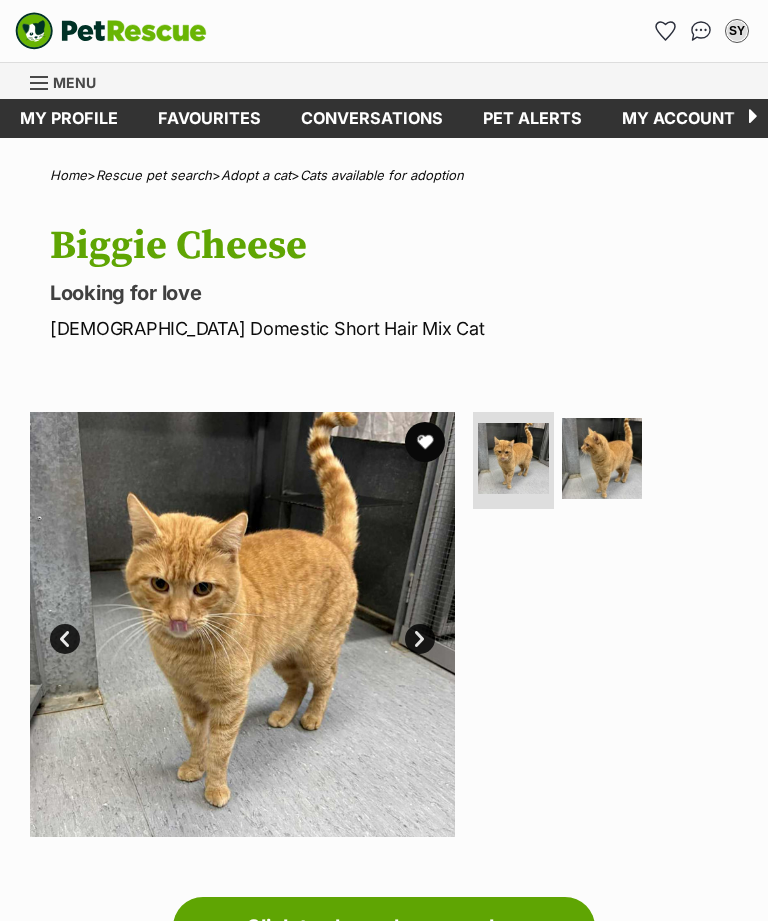click at bounding box center (602, 458) 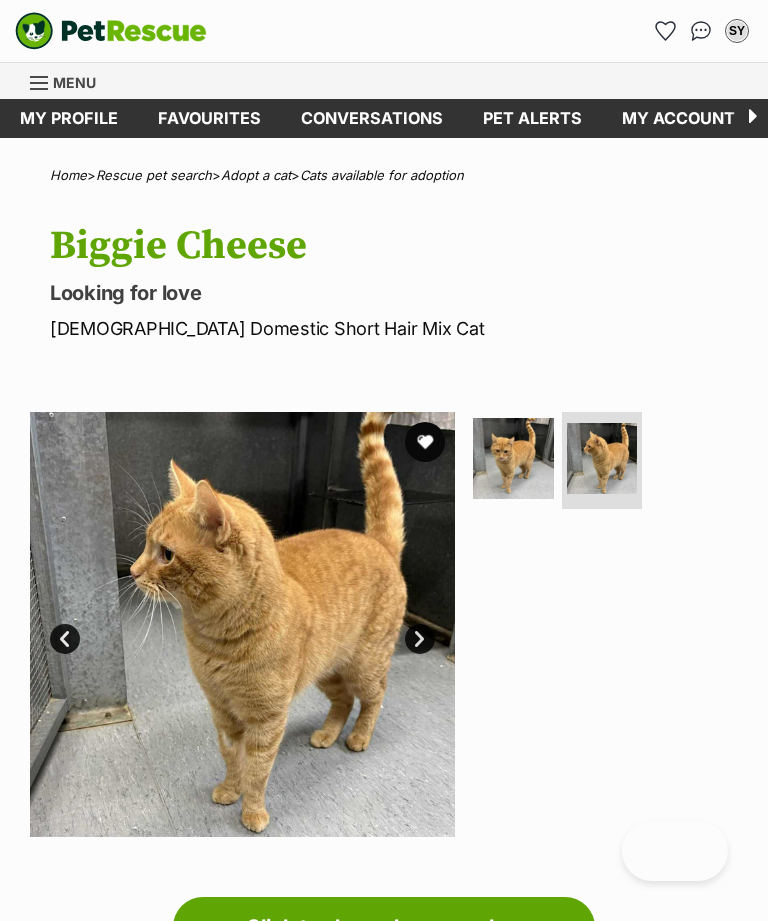 scroll, scrollTop: 0, scrollLeft: 0, axis: both 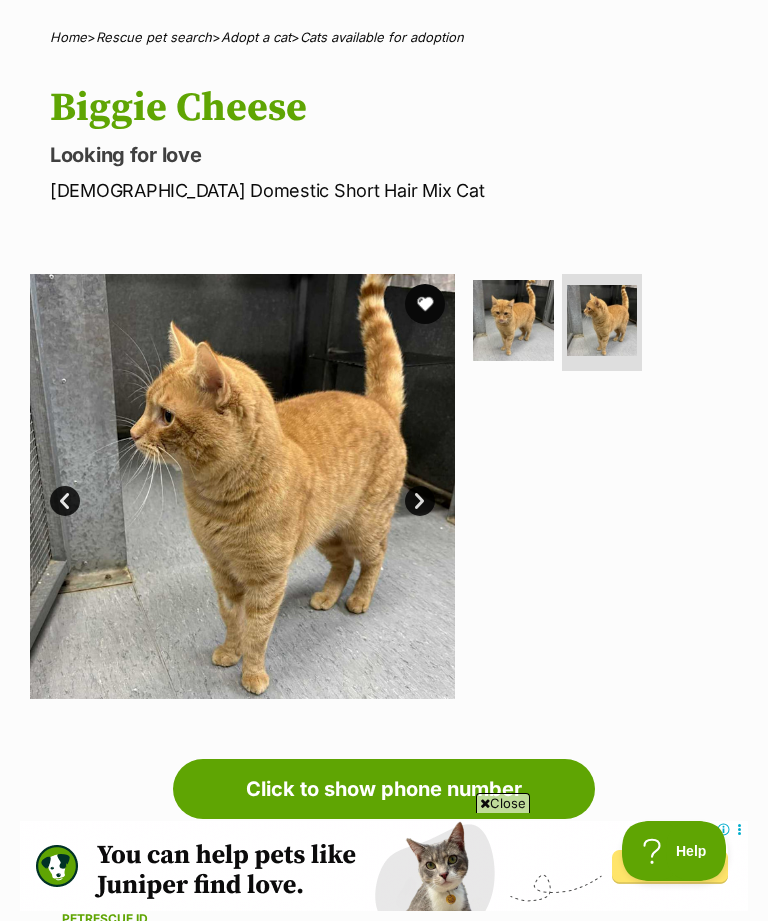 click at bounding box center [513, 320] 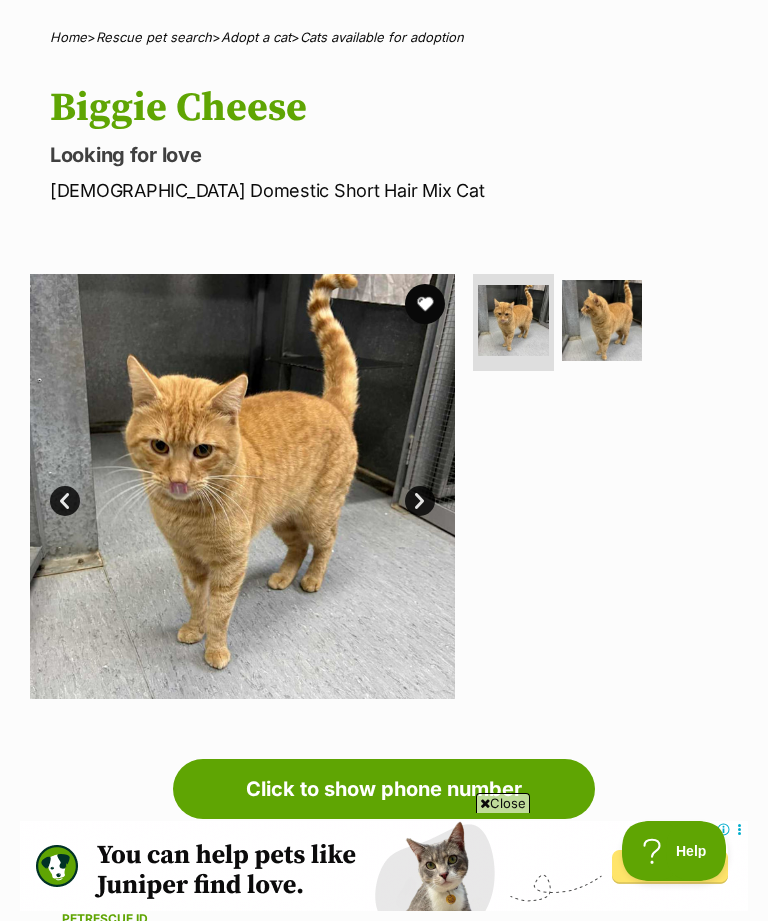 scroll, scrollTop: 194, scrollLeft: 0, axis: vertical 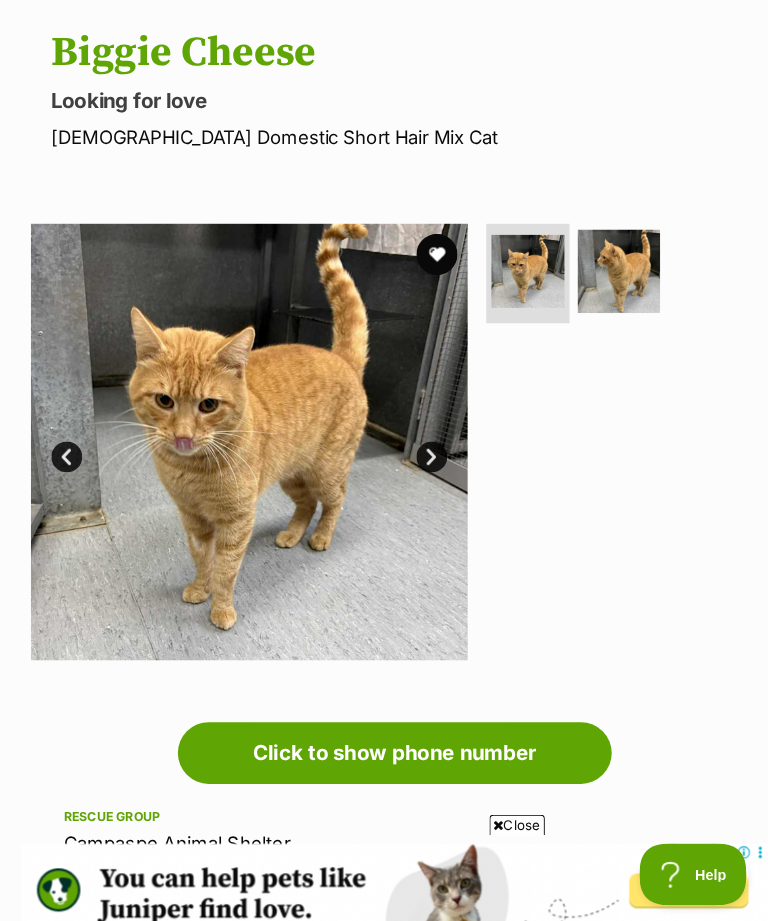 click at bounding box center [242, 430] 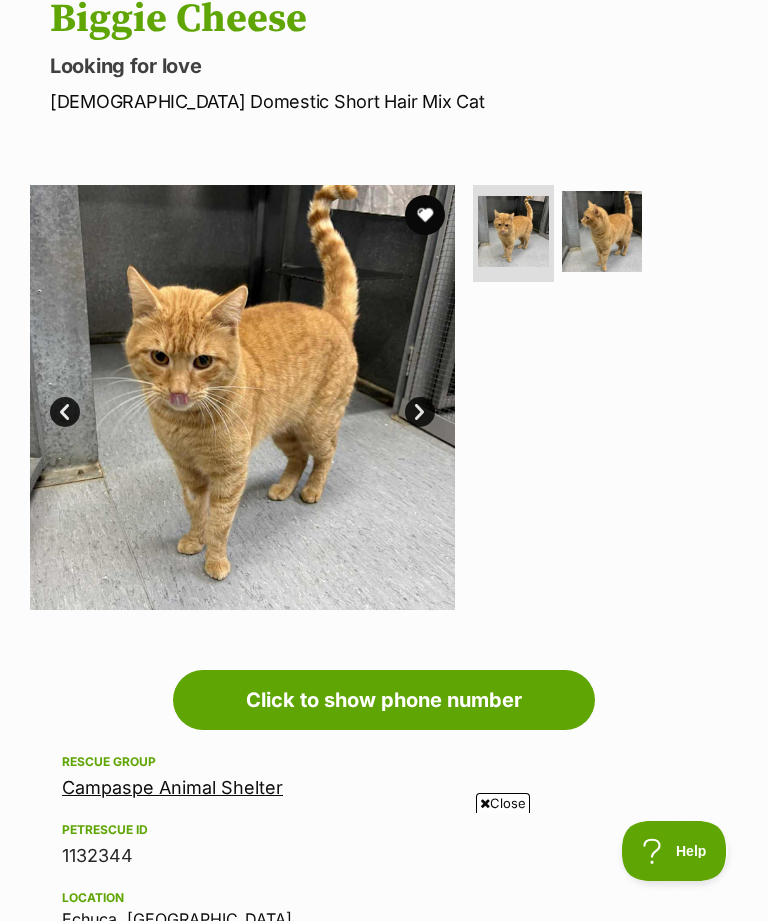 scroll, scrollTop: 0, scrollLeft: 0, axis: both 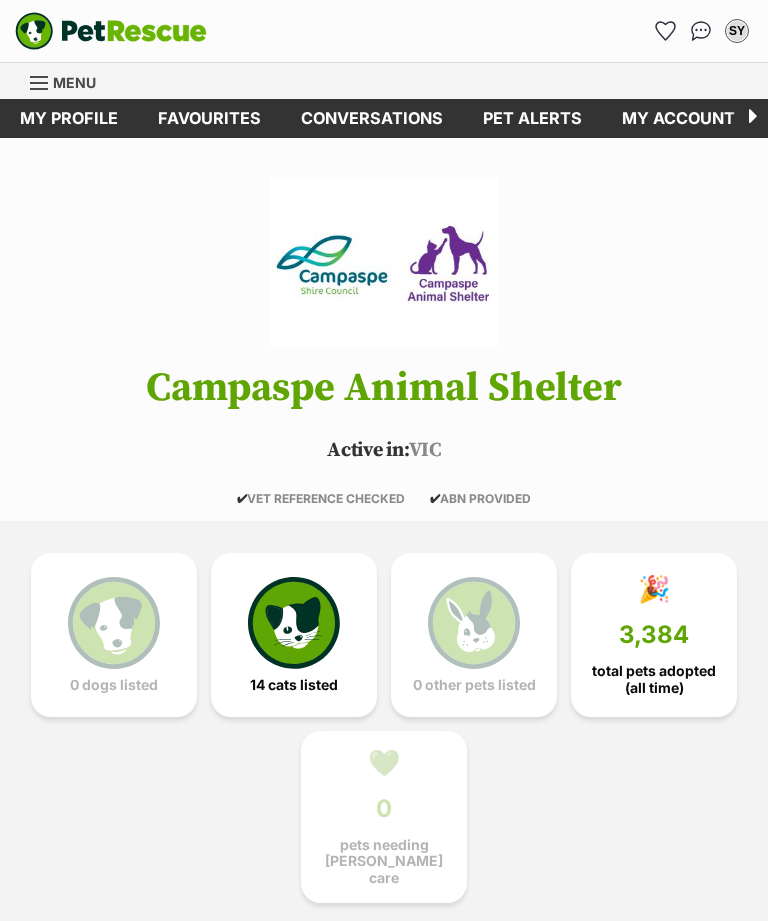 click at bounding box center (39, 83) 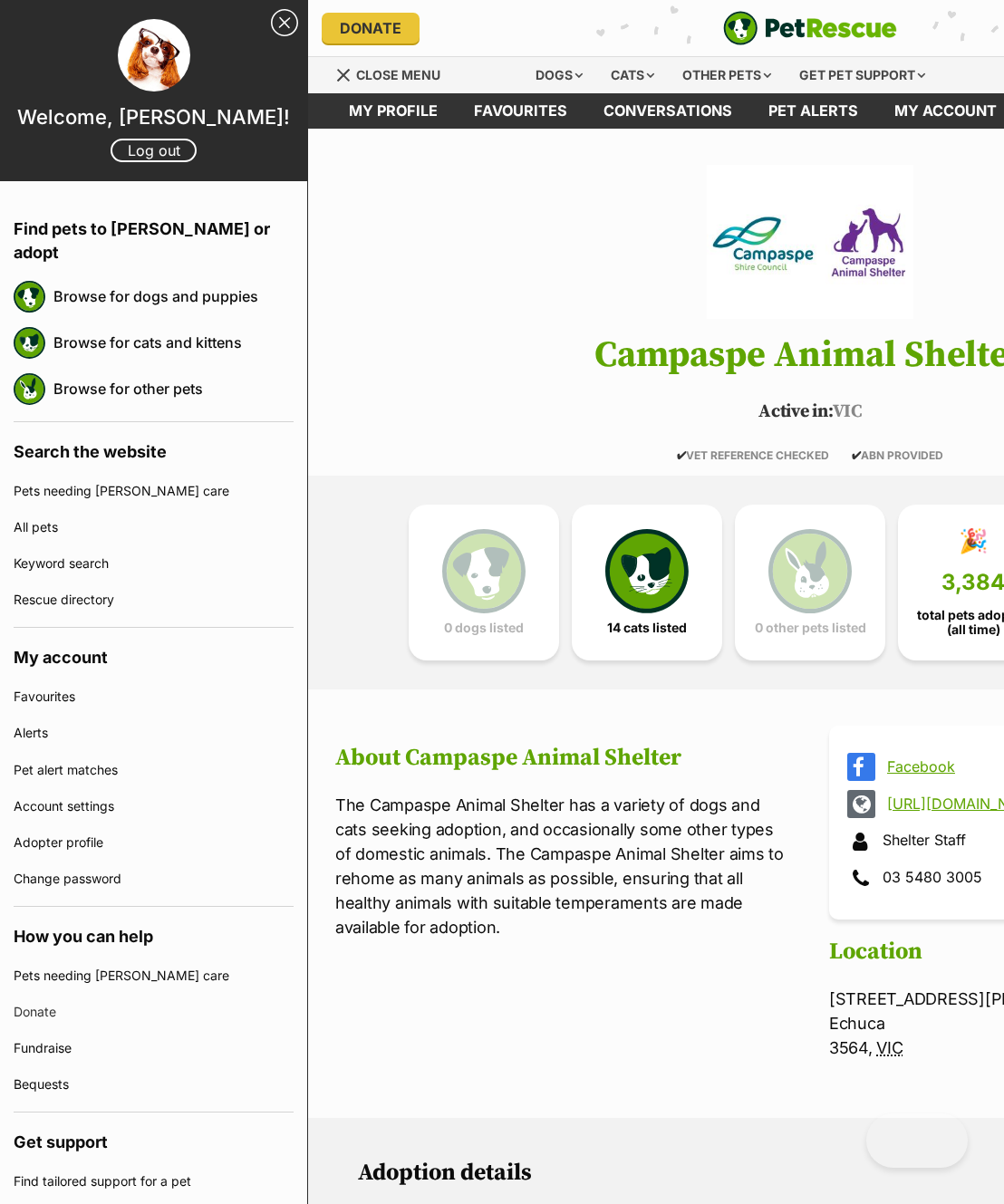 click on "Browse for cats and kittens" at bounding box center [173, 342] 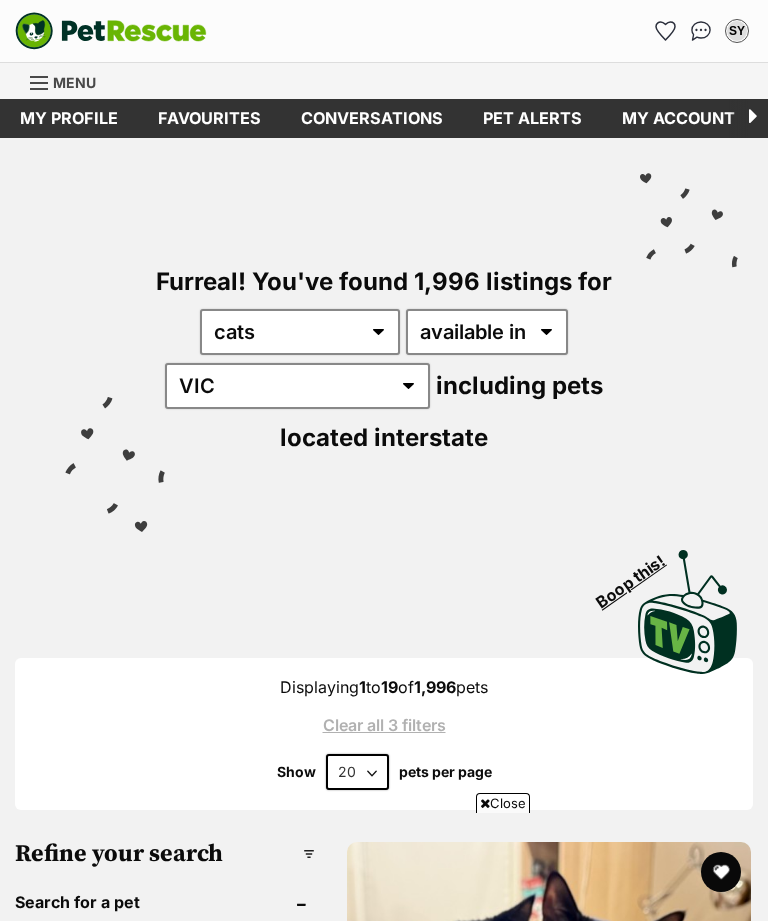 scroll, scrollTop: 1366, scrollLeft: 0, axis: vertical 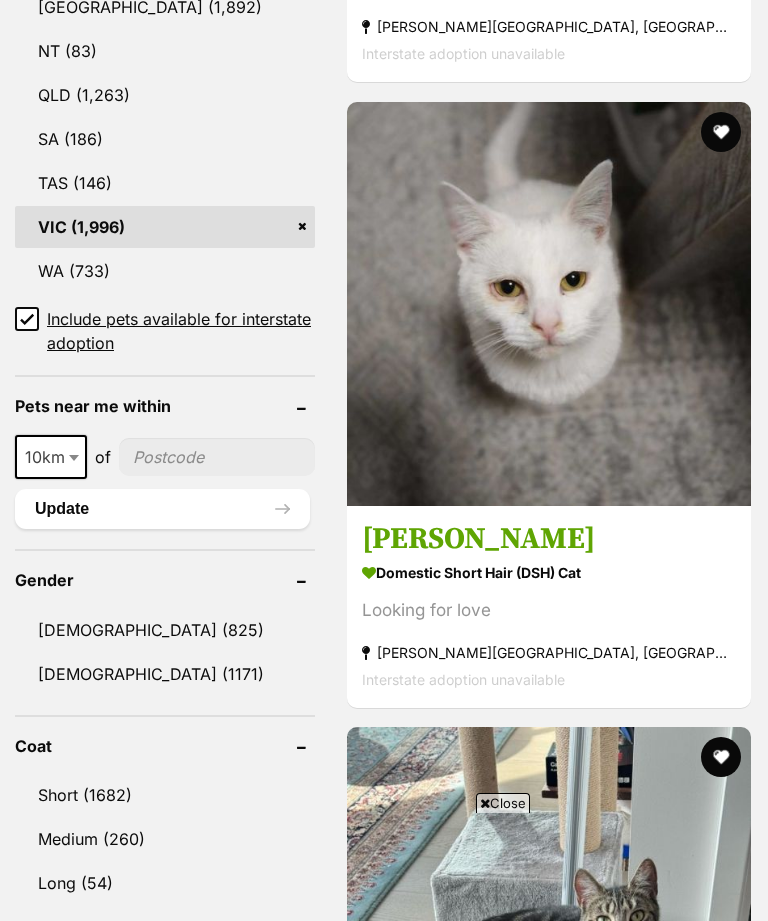 click on "Male (825)" at bounding box center [165, 630] 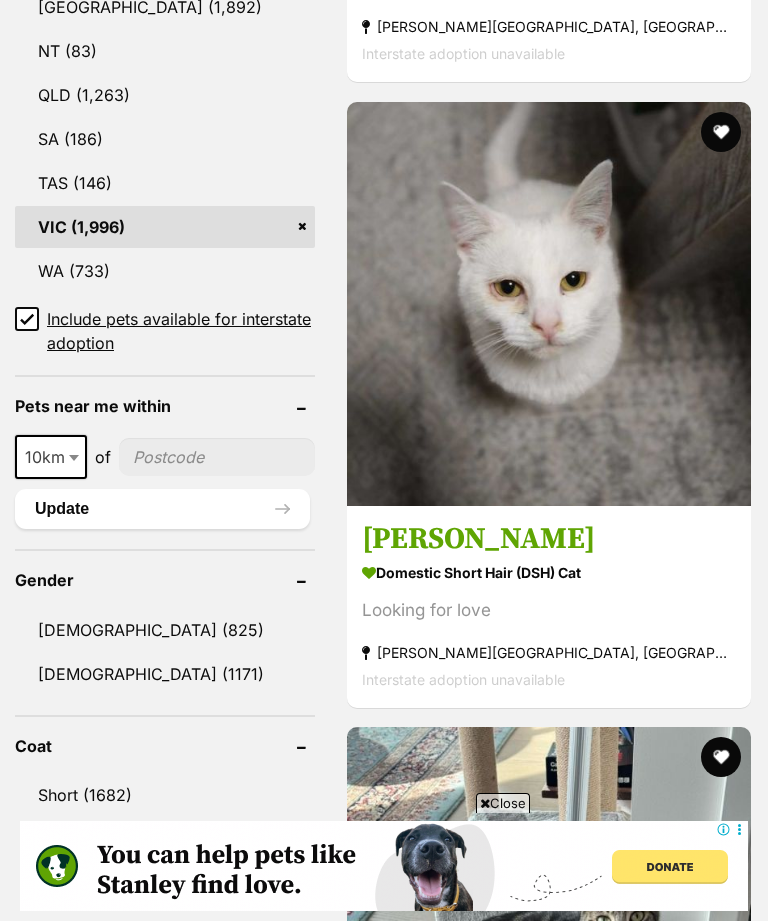 scroll, scrollTop: 1760, scrollLeft: 0, axis: vertical 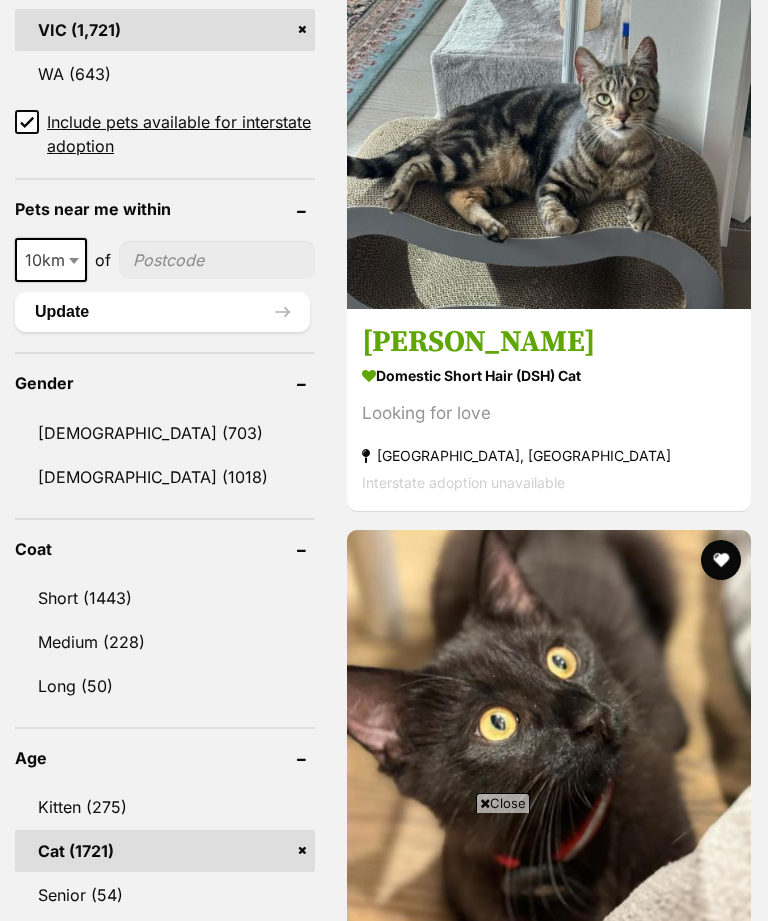 click on "Male (703)" at bounding box center [165, 433] 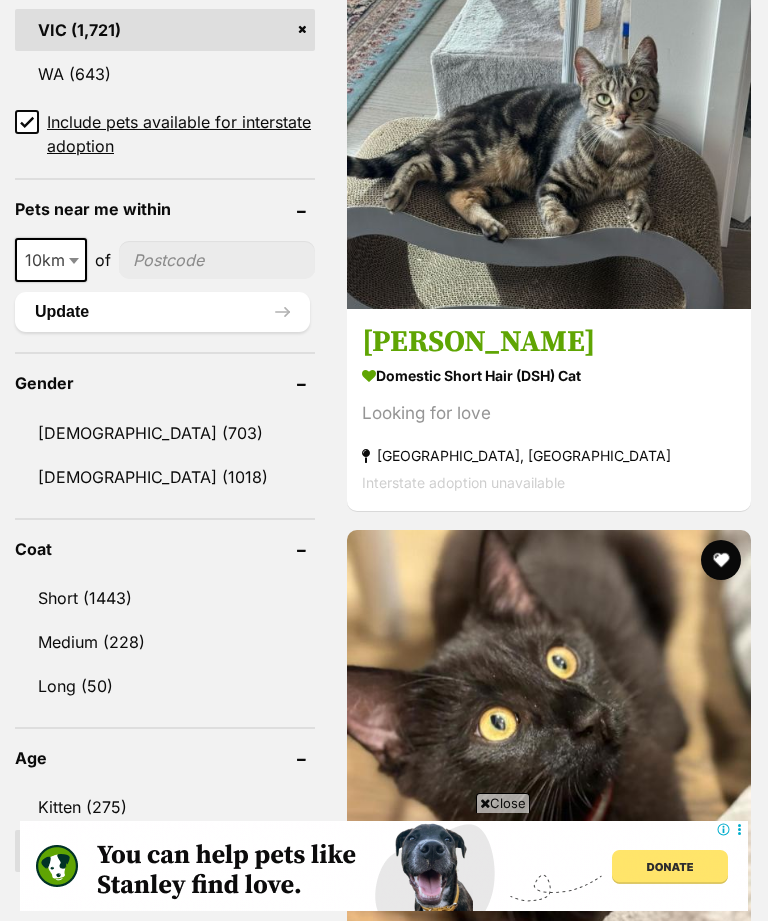 scroll, scrollTop: 0, scrollLeft: 0, axis: both 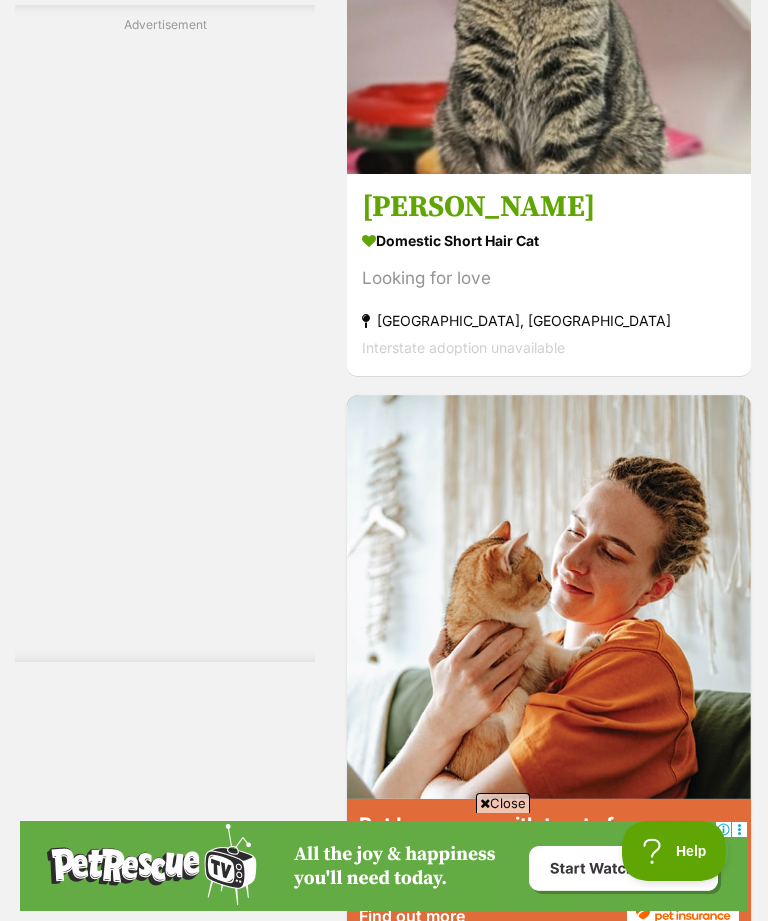 click on "Gianni" at bounding box center [549, 207] 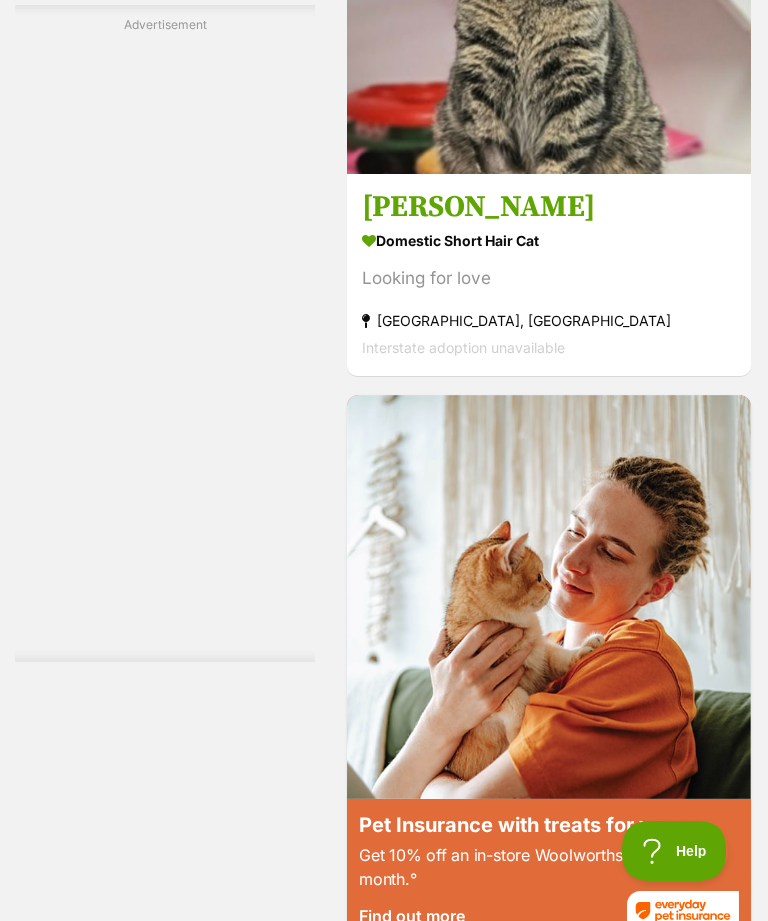 scroll, scrollTop: 0, scrollLeft: 0, axis: both 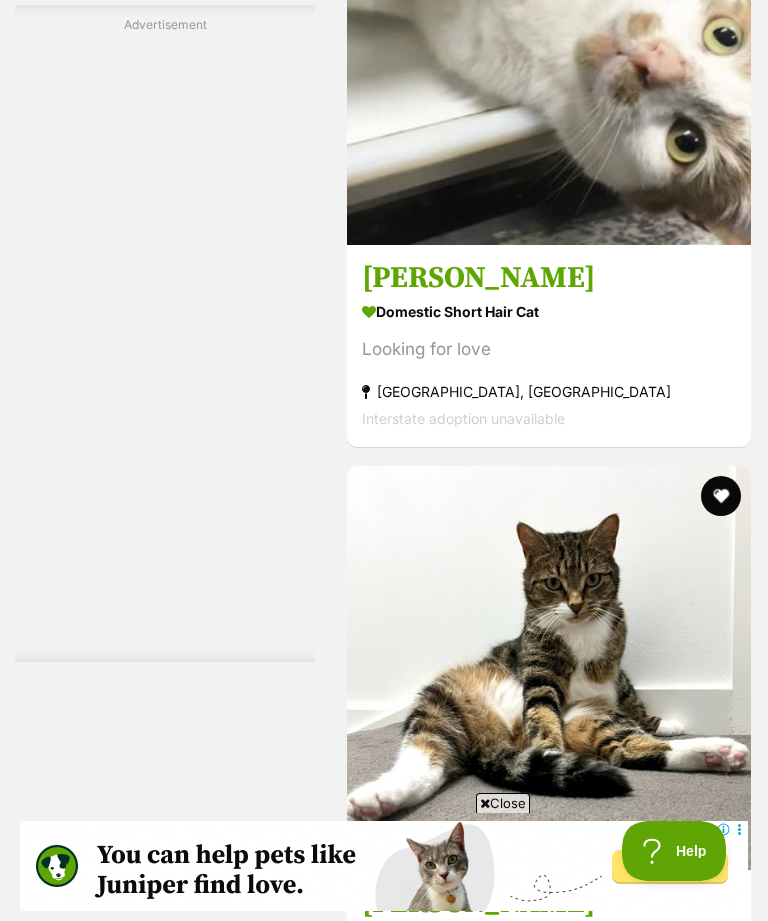 click on "Jolie
Domestic Short Hair Cat
Looking for love
North Melbourne, VIC
Interstate adoption unavailable" at bounding box center [549, 345] 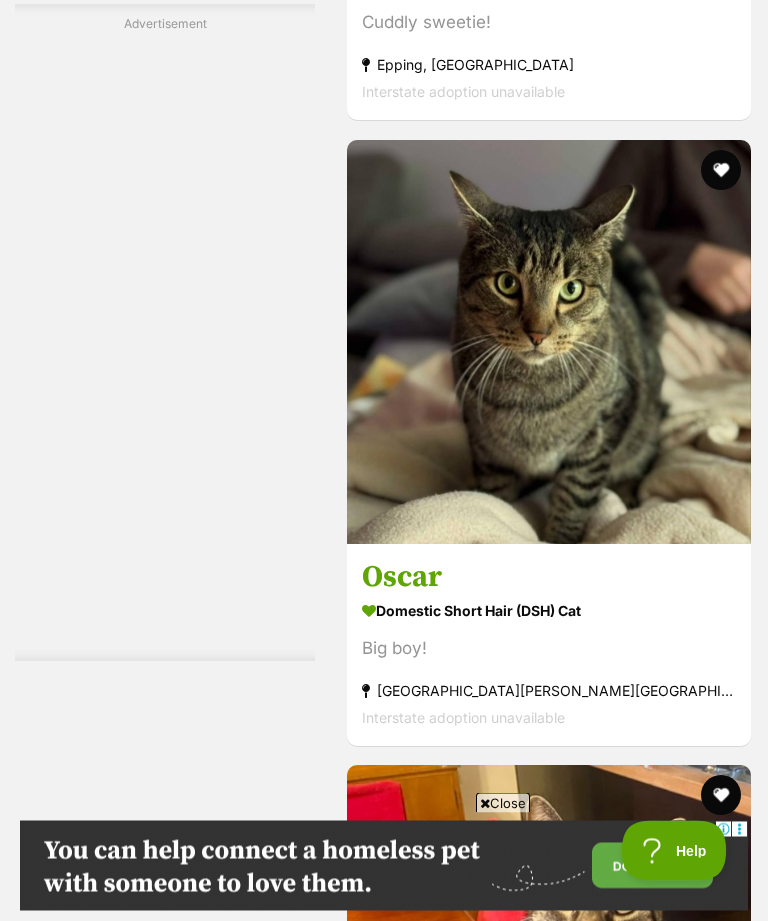 scroll, scrollTop: 10023, scrollLeft: 0, axis: vertical 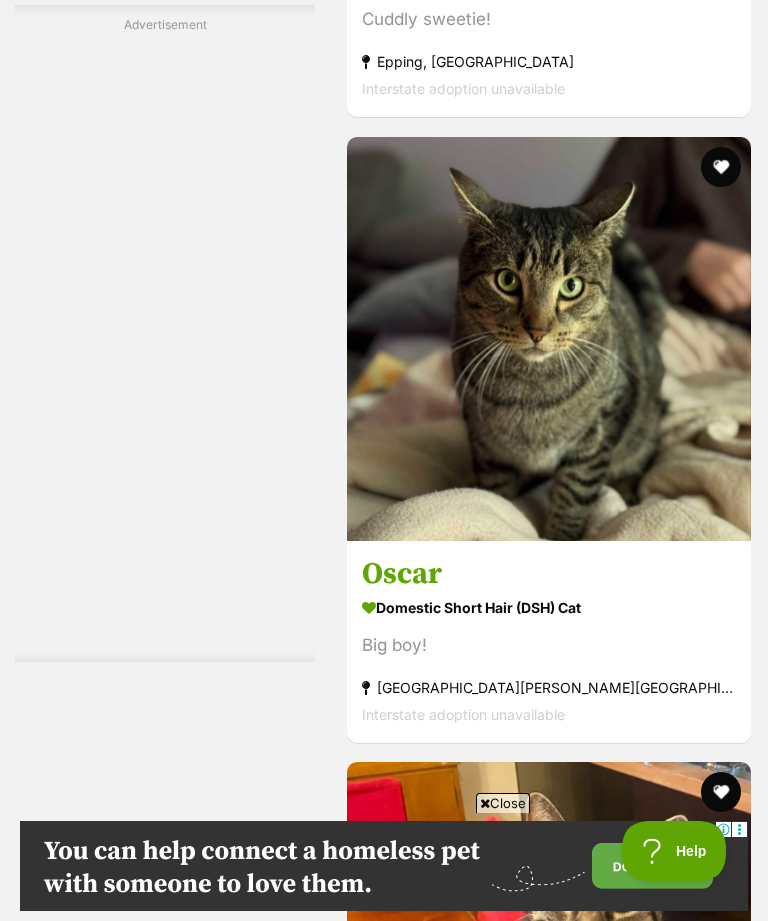 click on "Alfie" at bounding box center [549, -51] 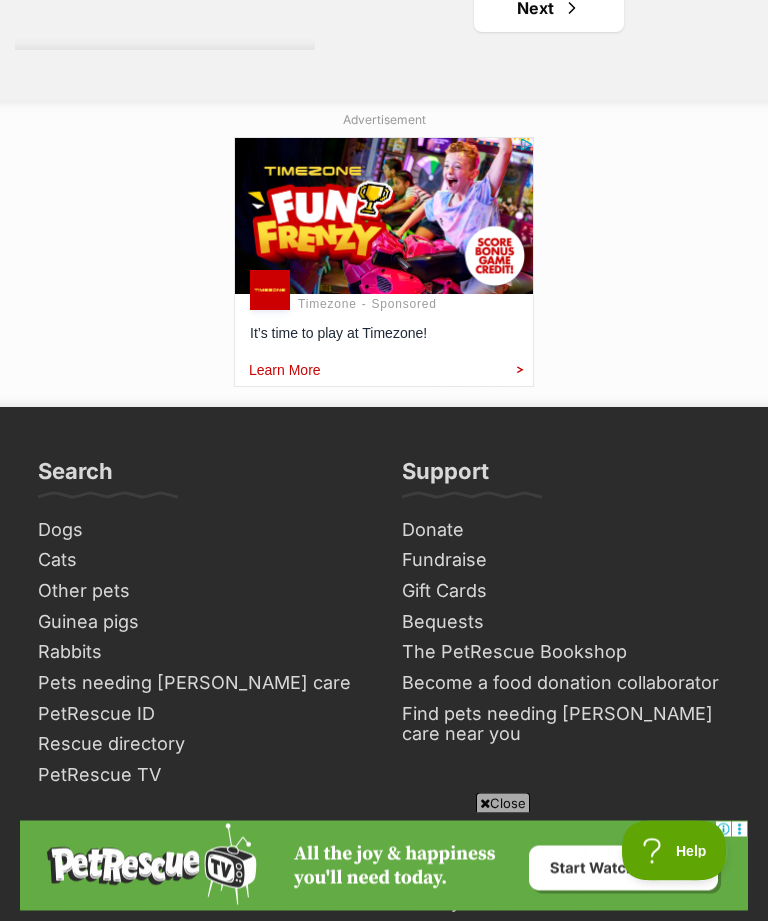 scroll, scrollTop: 14632, scrollLeft: 0, axis: vertical 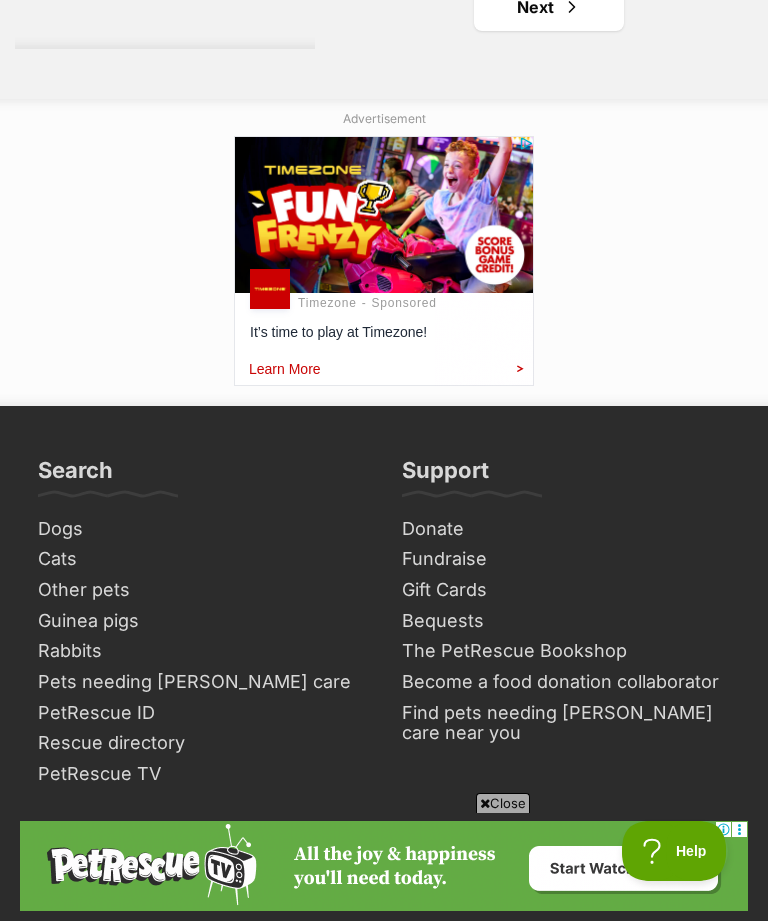 click on "Mighty" at bounding box center [549, -206] 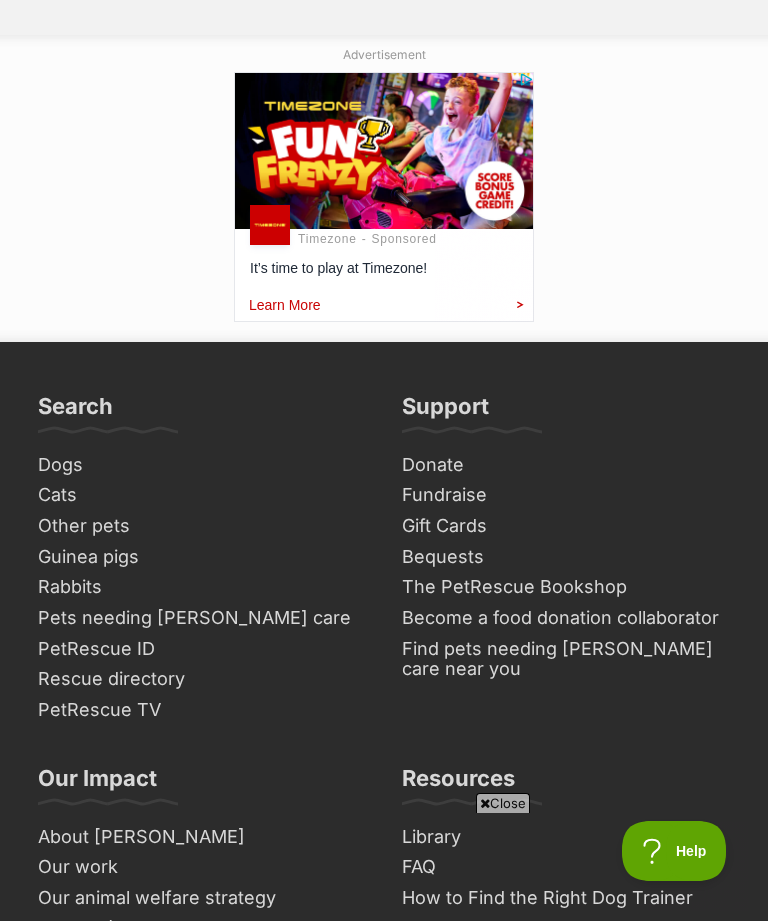 scroll, scrollTop: 0, scrollLeft: 0, axis: both 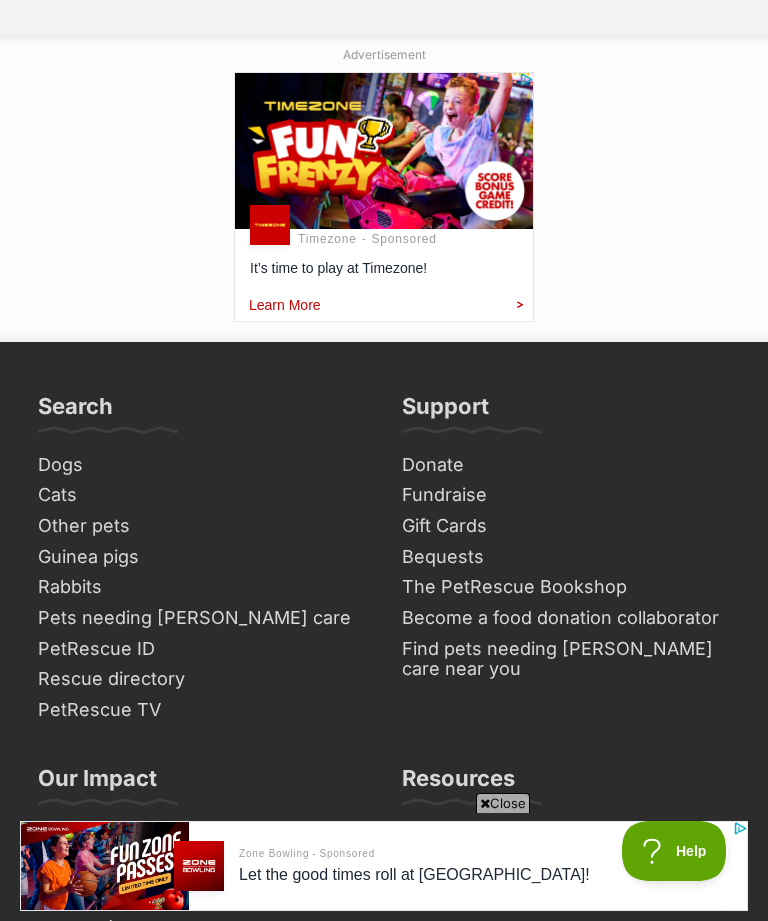 click on "Next" at bounding box center [549, -57] 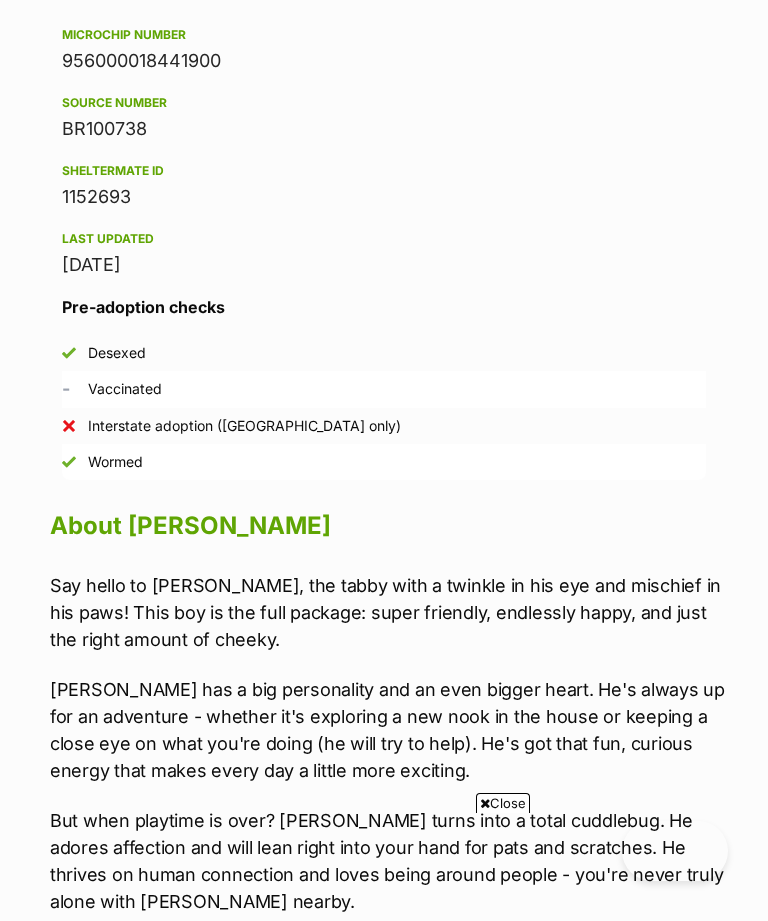 scroll, scrollTop: 1437, scrollLeft: 0, axis: vertical 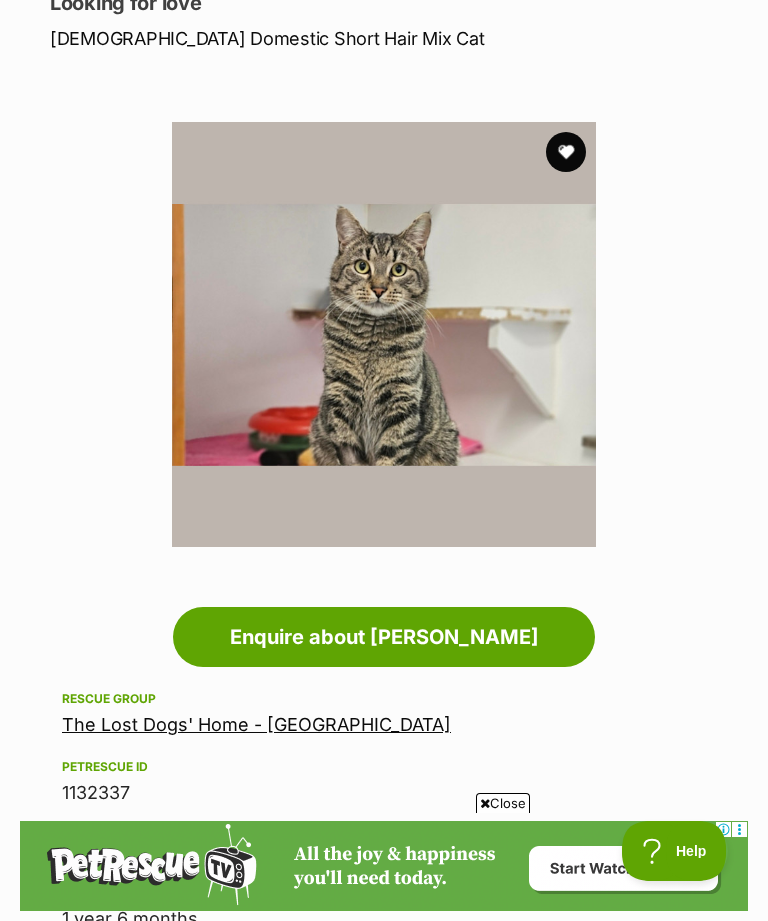 click at bounding box center (566, 152) 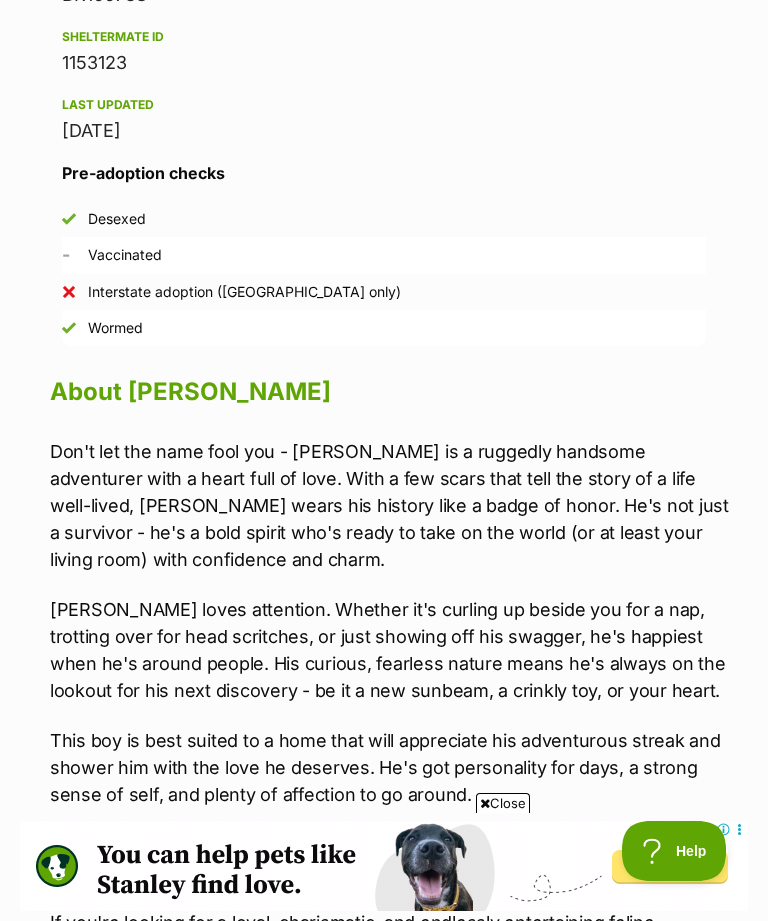 scroll, scrollTop: 1554, scrollLeft: 0, axis: vertical 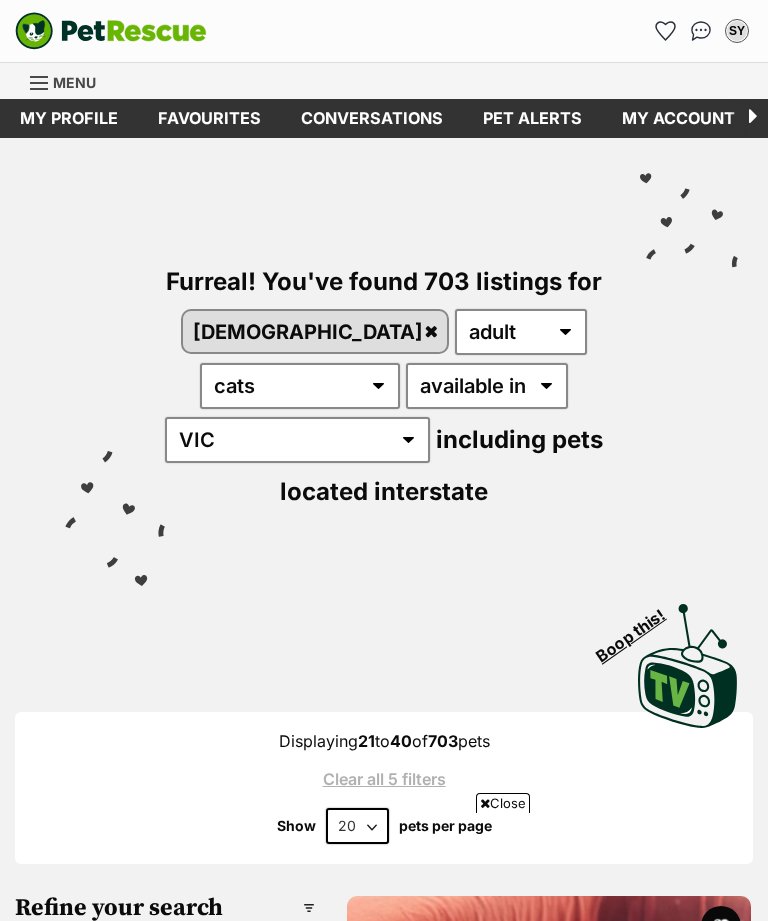 click on "Twinkles" at bounding box center (549, 1959) 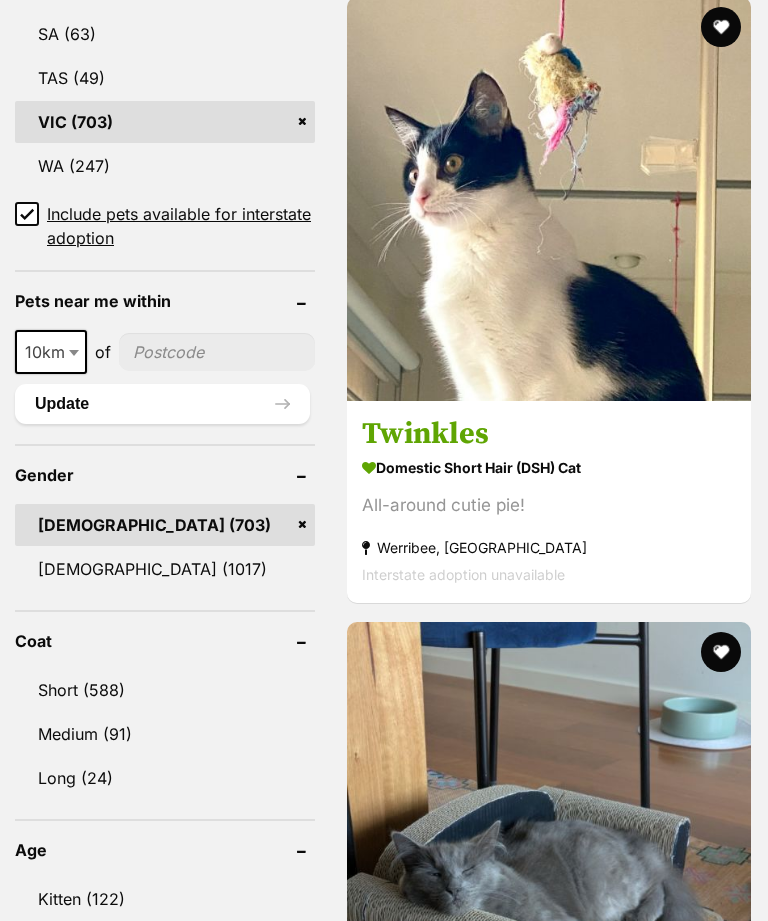 scroll, scrollTop: 0, scrollLeft: 0, axis: both 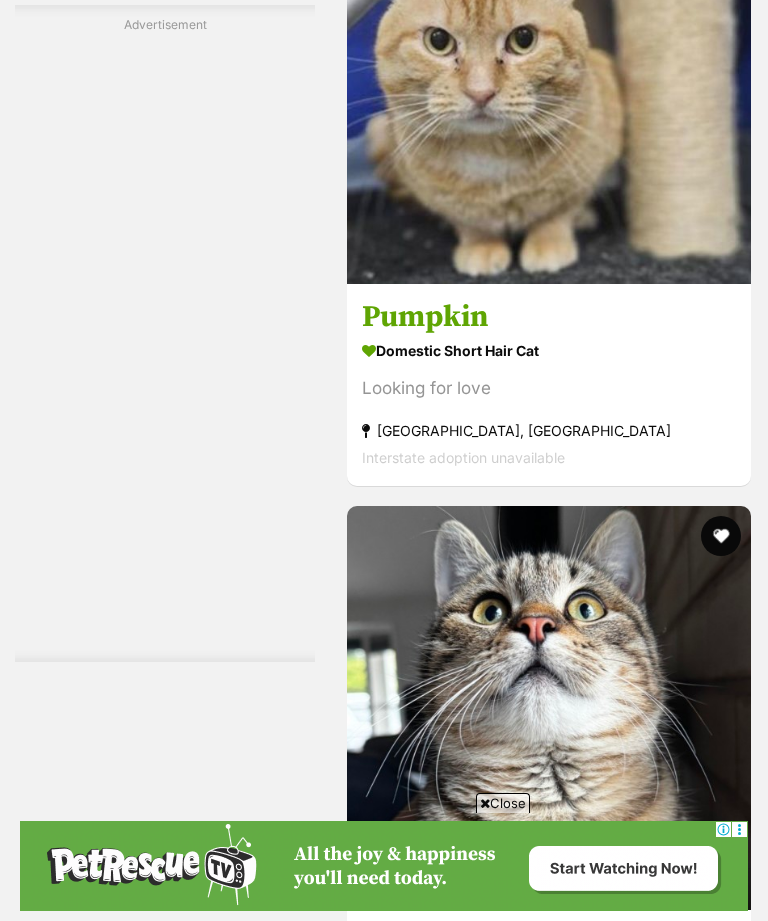 click on "Pumpkin" at bounding box center (549, 318) 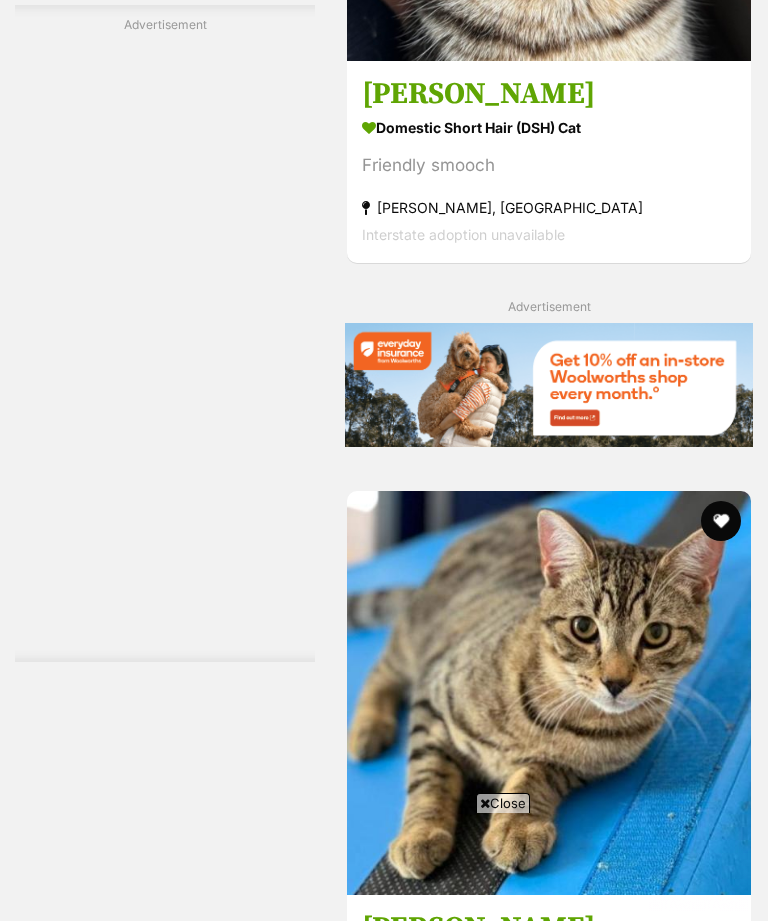 scroll, scrollTop: 8316, scrollLeft: 0, axis: vertical 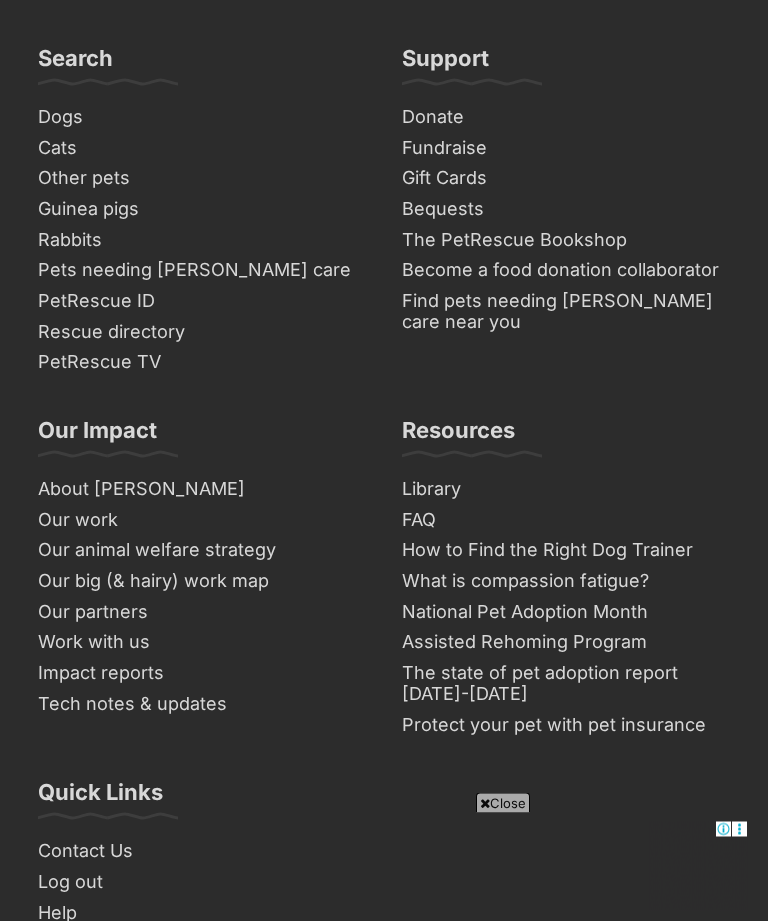 click on "Next" at bounding box center [630, -243] 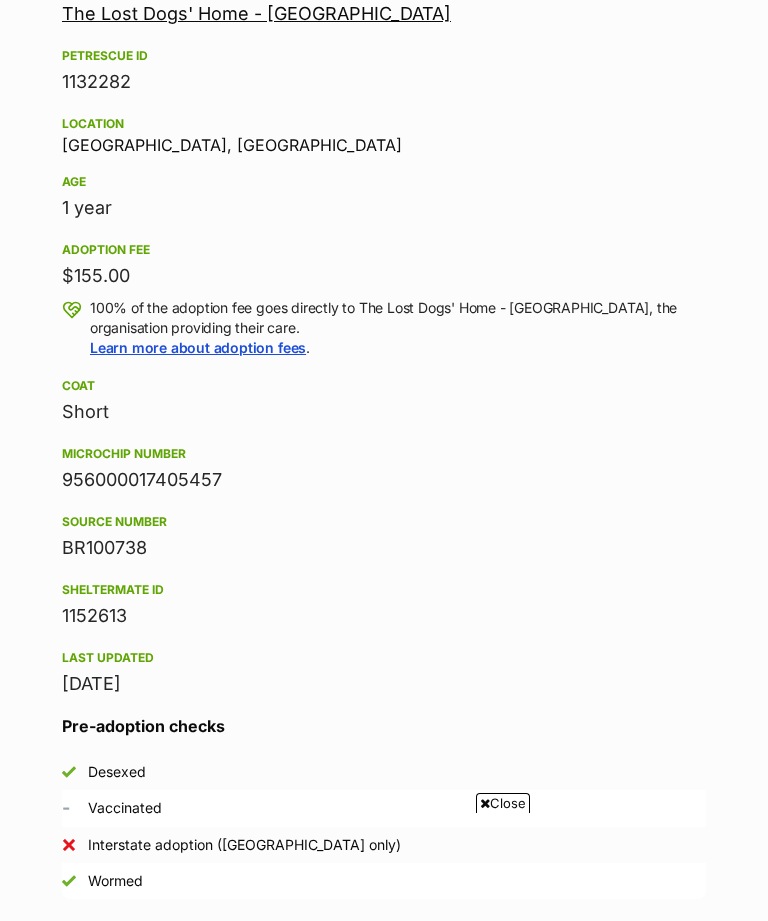 scroll, scrollTop: 1389, scrollLeft: 0, axis: vertical 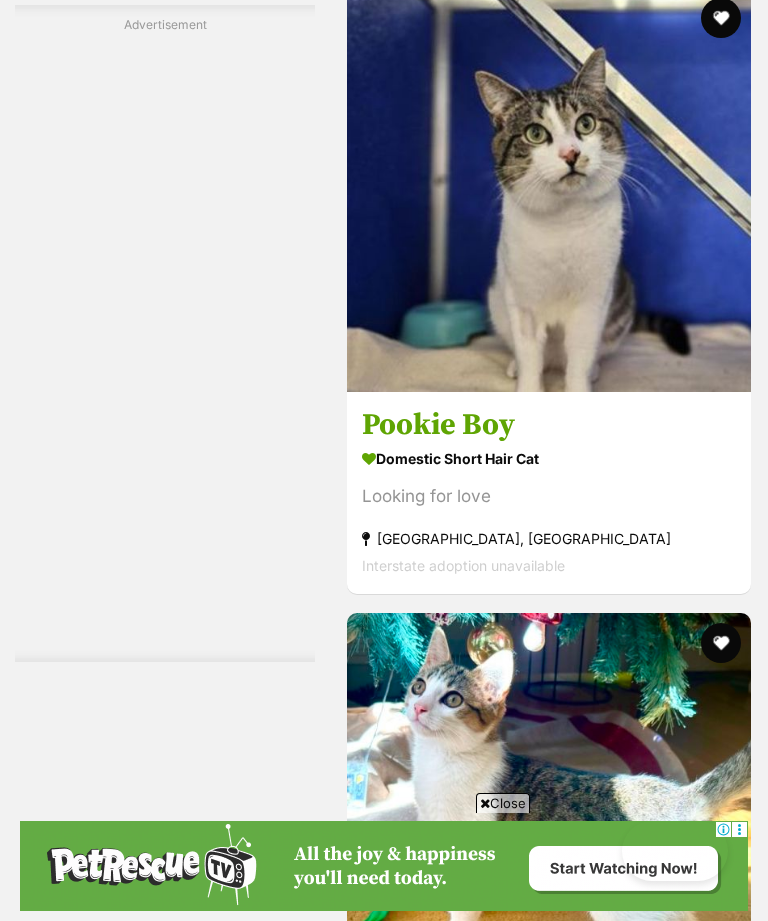 click on "Pookie Boy" at bounding box center [549, 425] 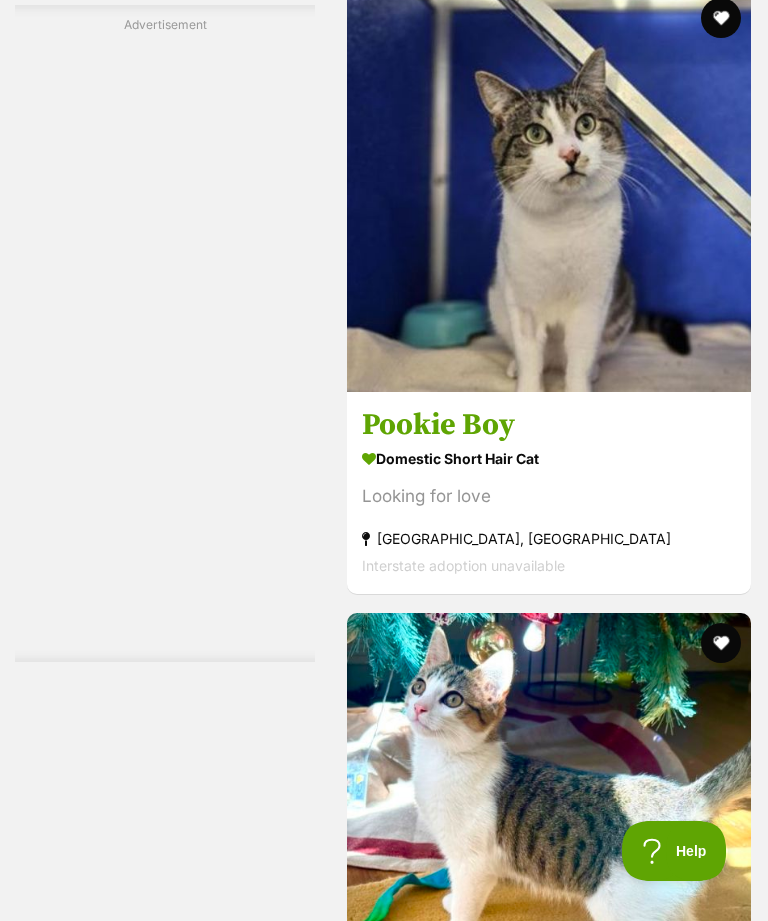 scroll, scrollTop: 0, scrollLeft: 0, axis: both 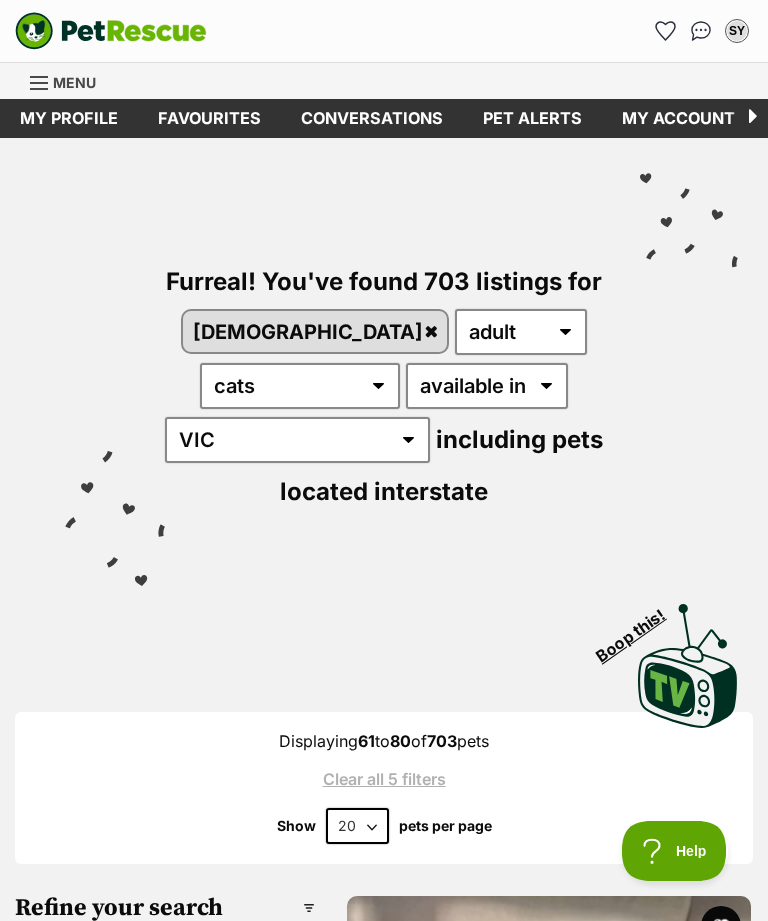 click on "Favourites" at bounding box center (209, 118) 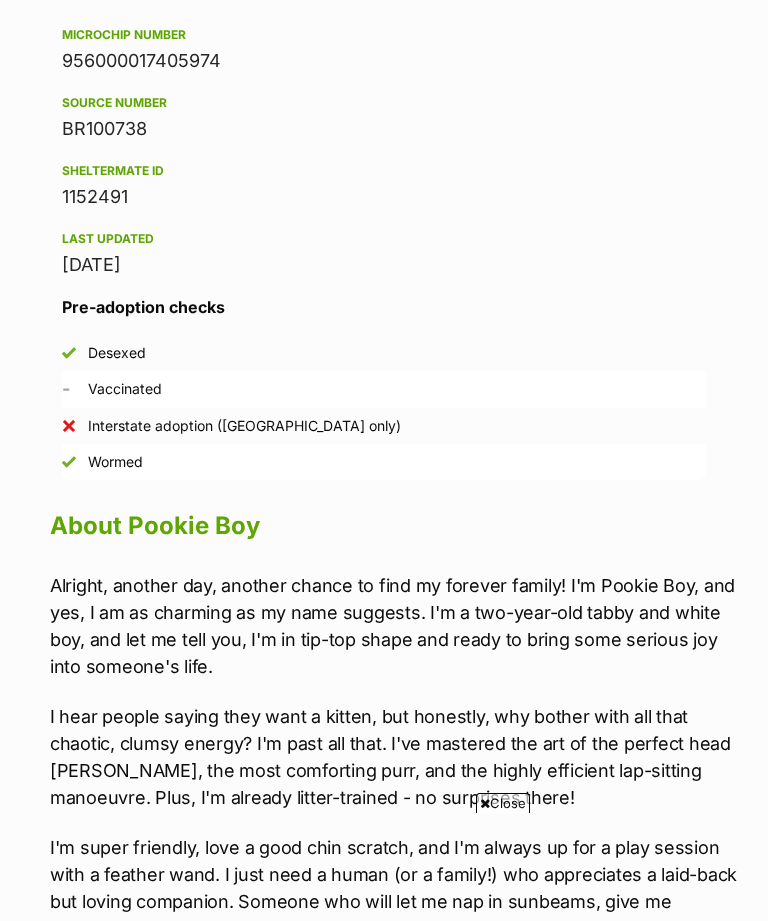 scroll, scrollTop: 1420, scrollLeft: 0, axis: vertical 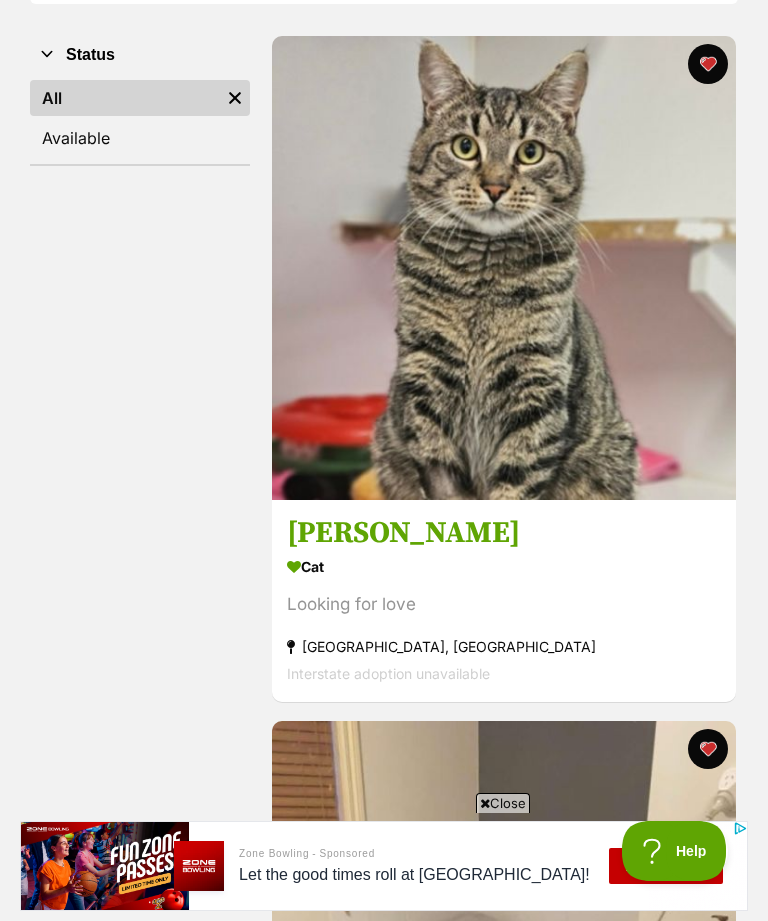 click on "[PERSON_NAME]" at bounding box center [504, 533] 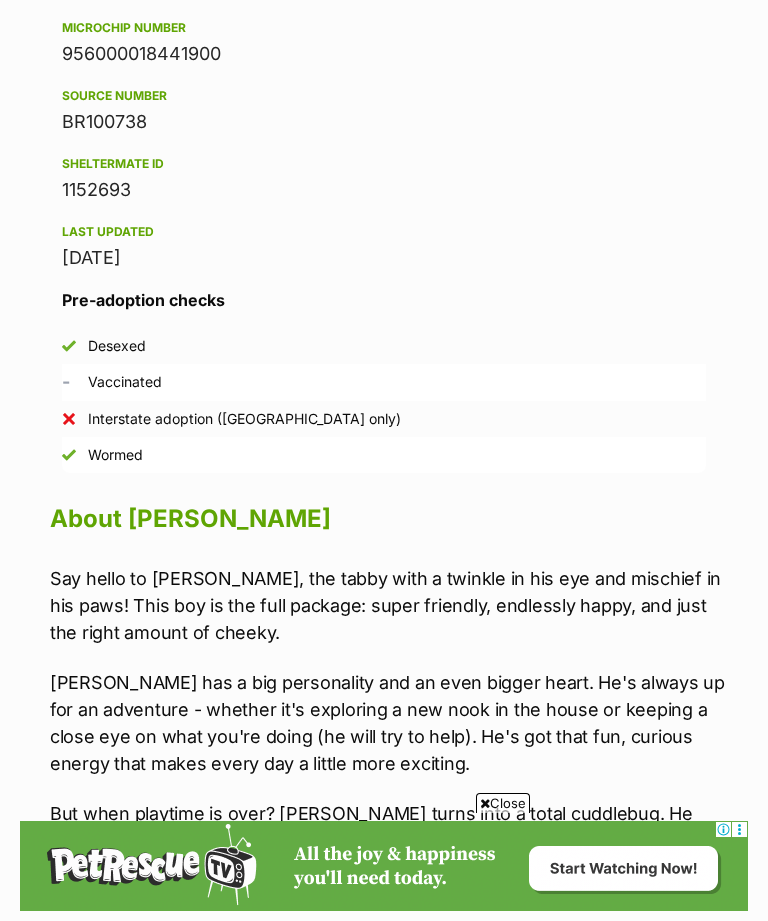 scroll, scrollTop: 1478, scrollLeft: 0, axis: vertical 